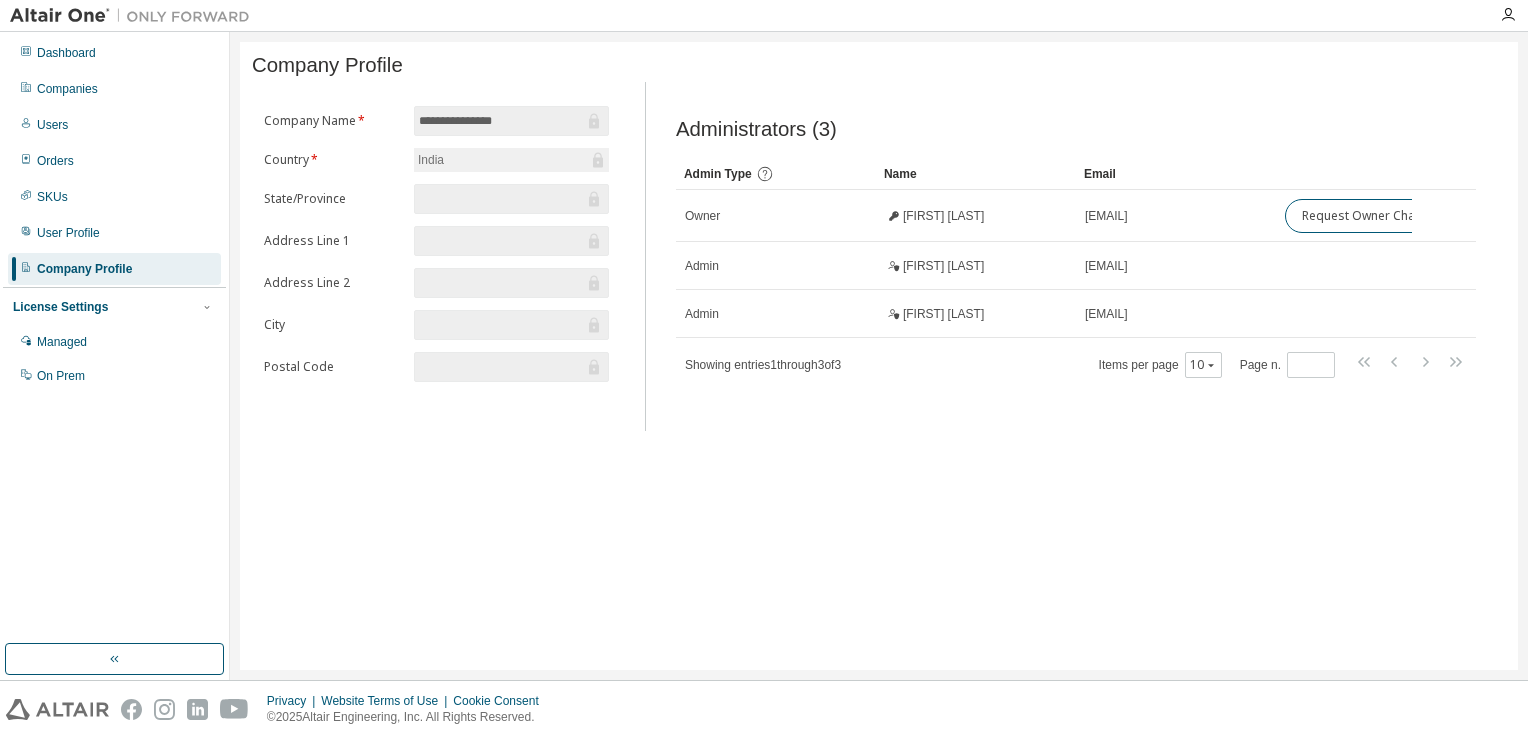 scroll, scrollTop: 0, scrollLeft: 0, axis: both 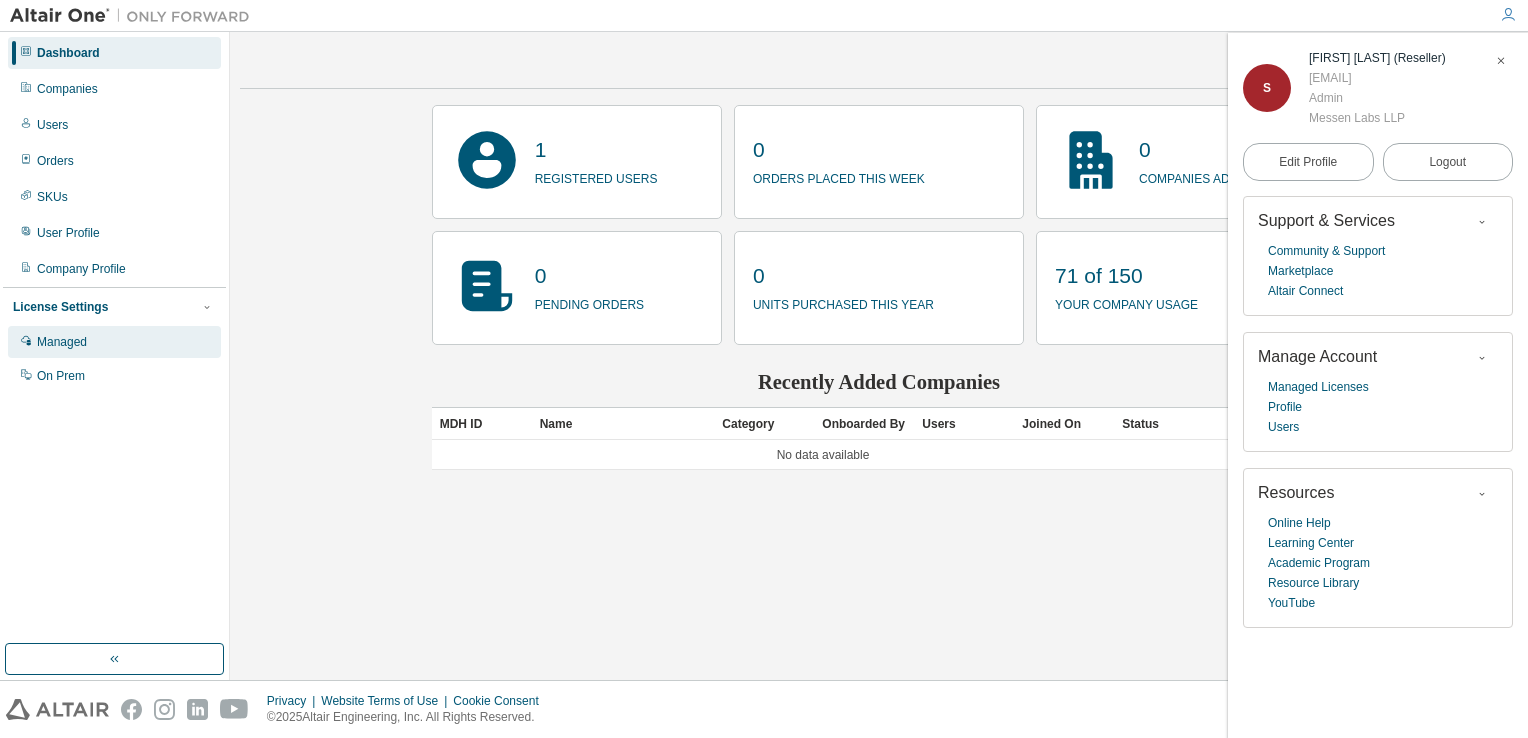 click on "Managed" at bounding box center [62, 342] 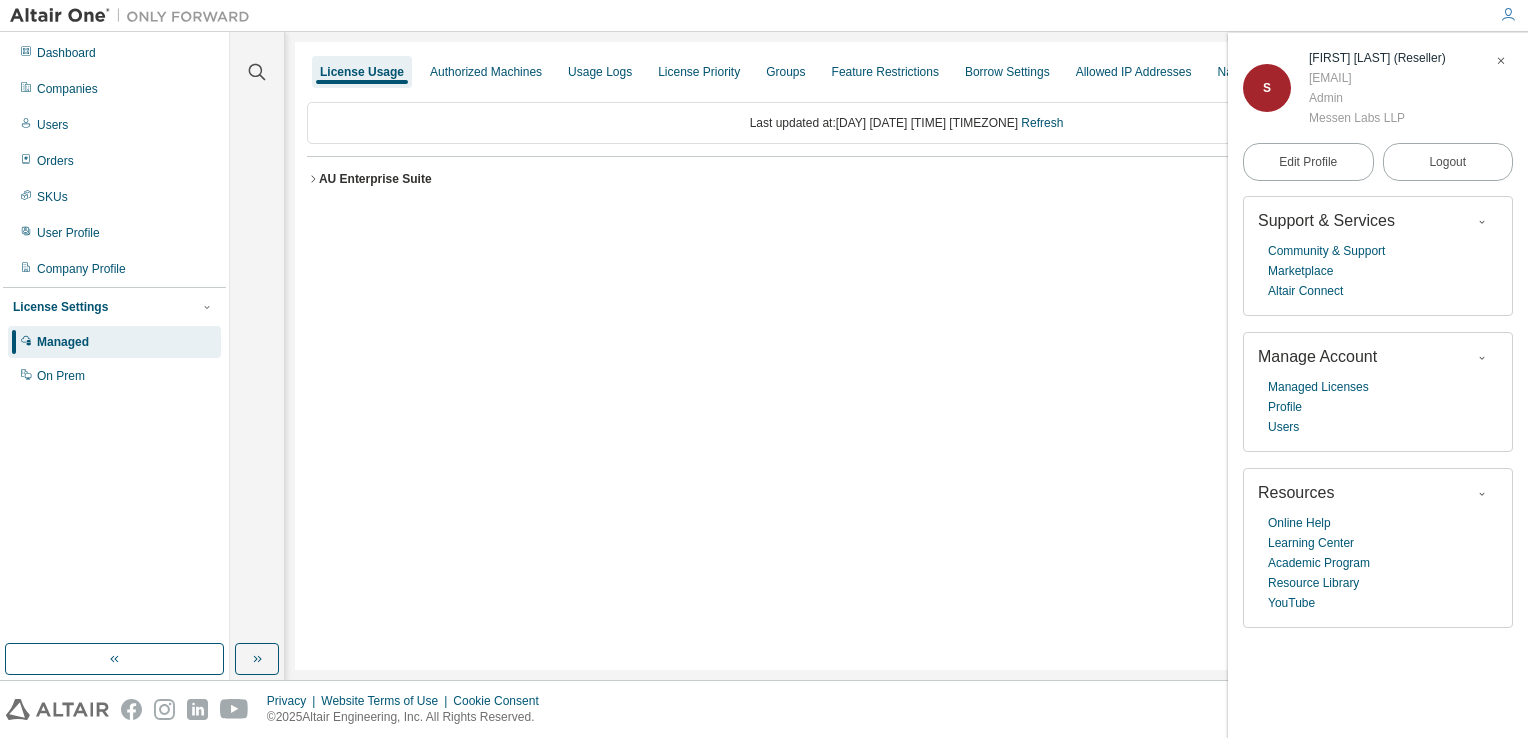click at bounding box center [1501, 61] 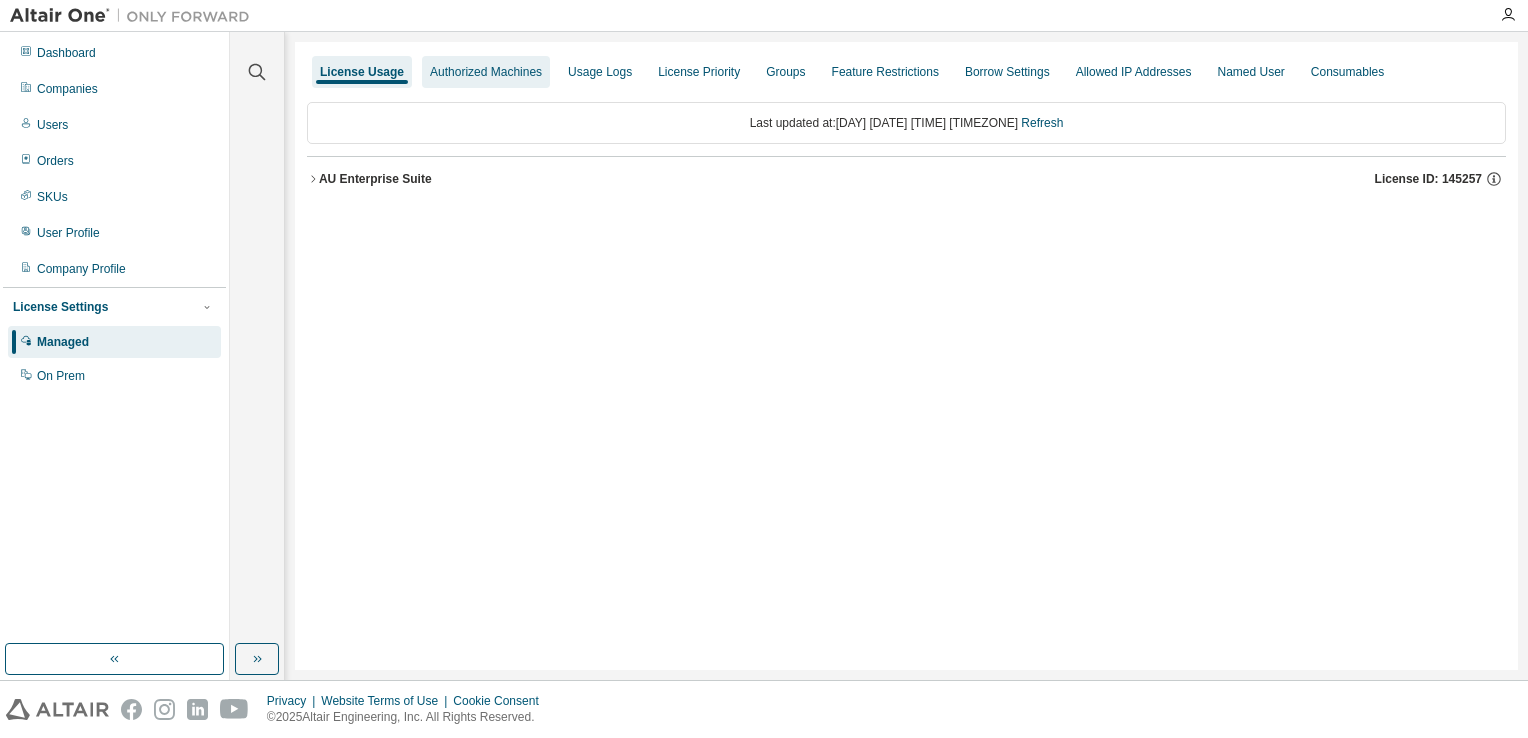 click on "Authorized Machines" at bounding box center [486, 72] 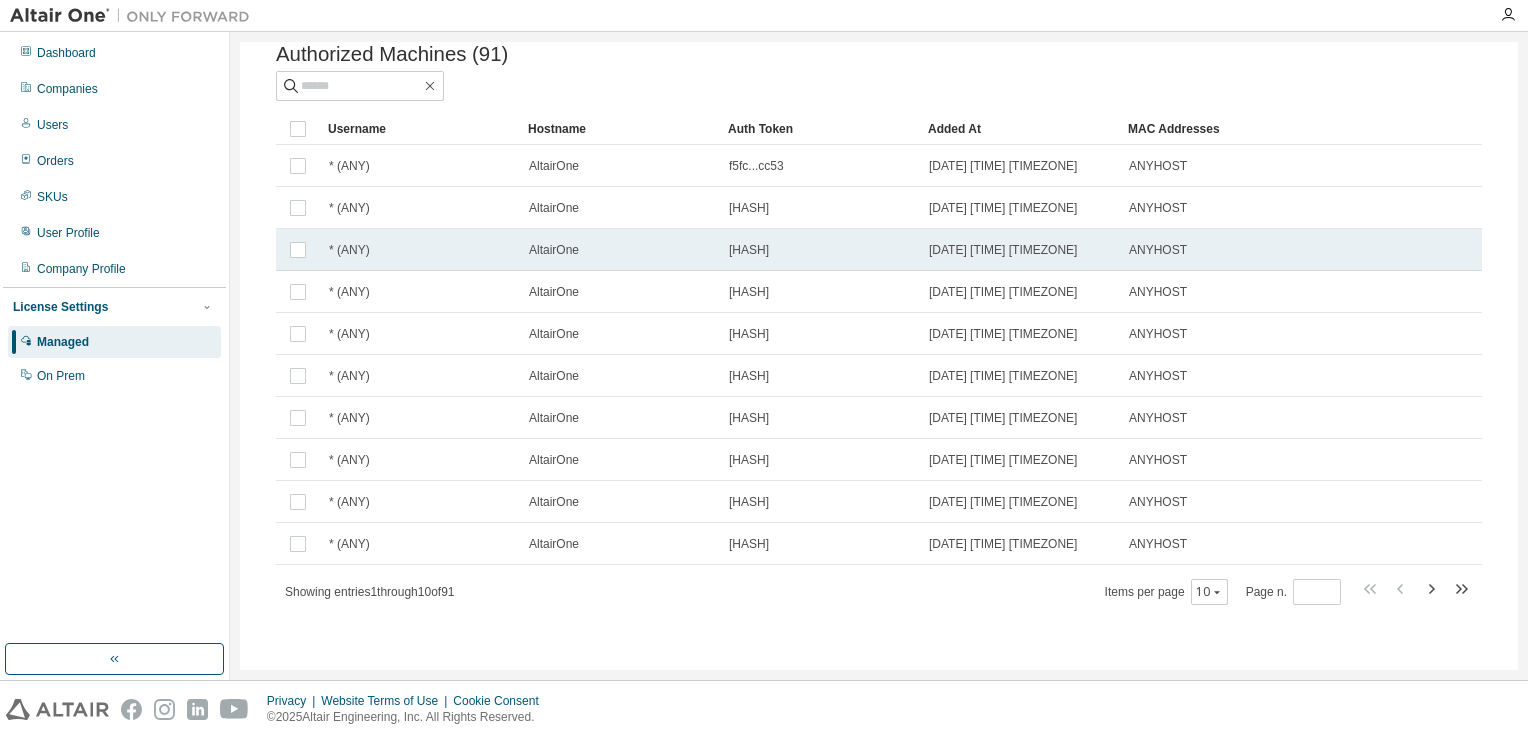scroll, scrollTop: 0, scrollLeft: 0, axis: both 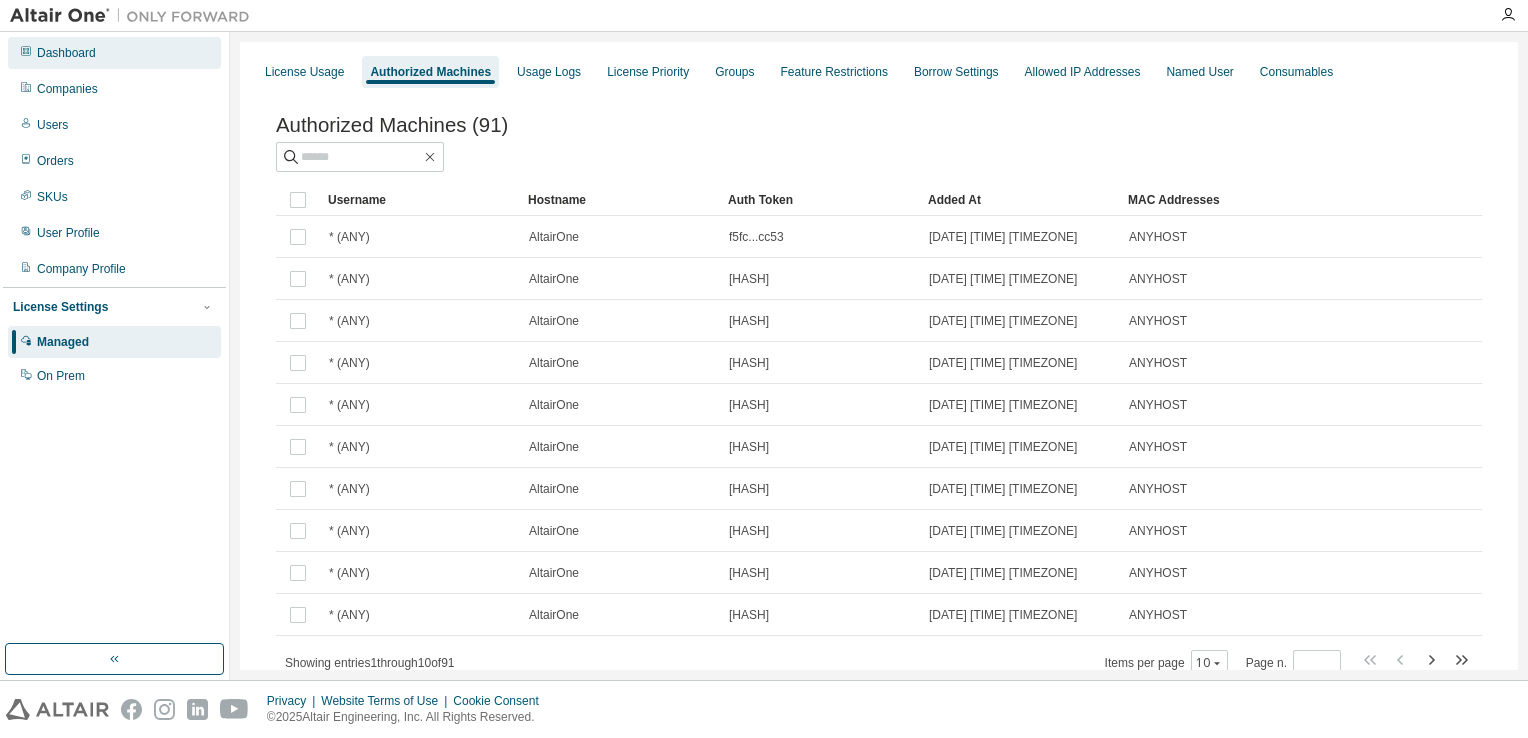 click on "Dashboard" at bounding box center (114, 53) 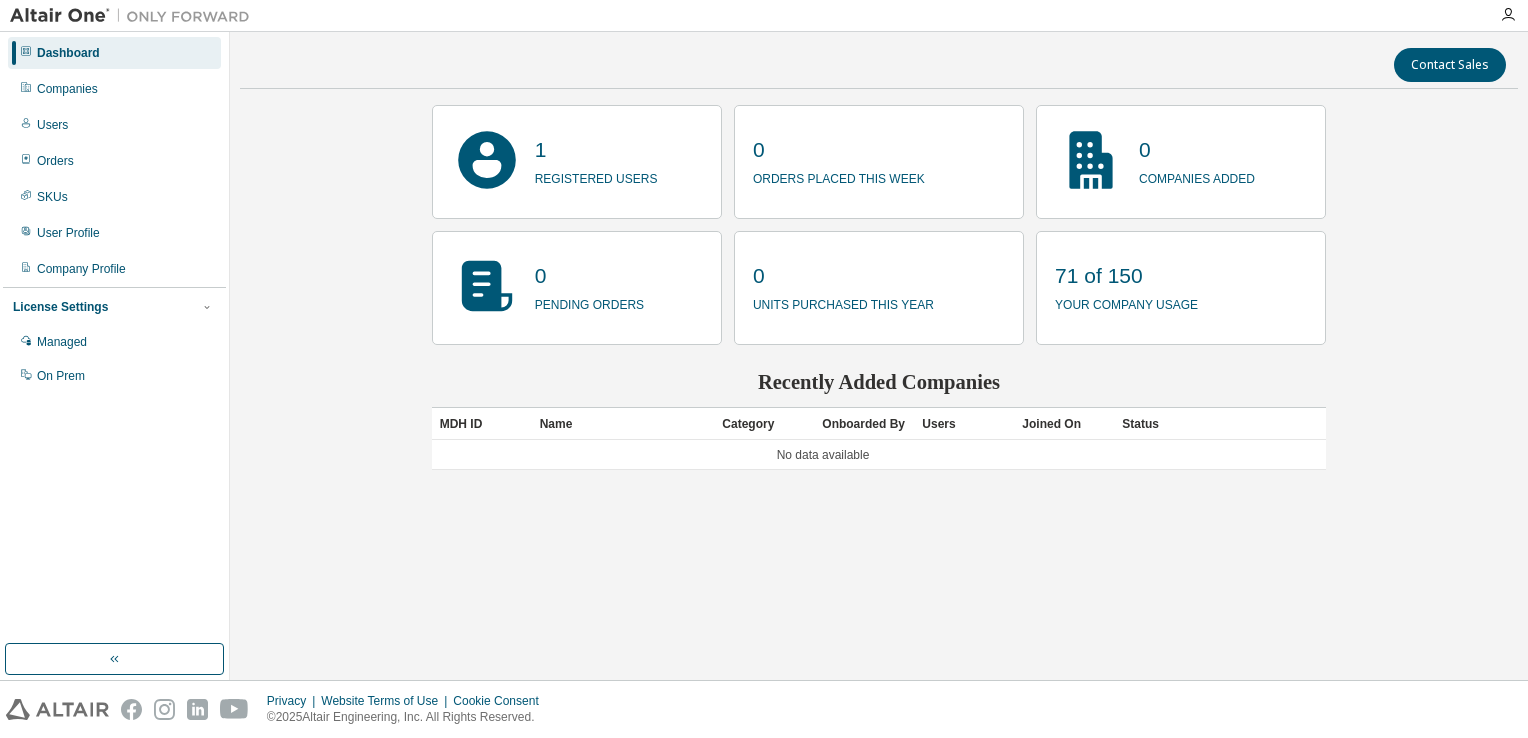 click on "71 of 150" at bounding box center (1126, 276) 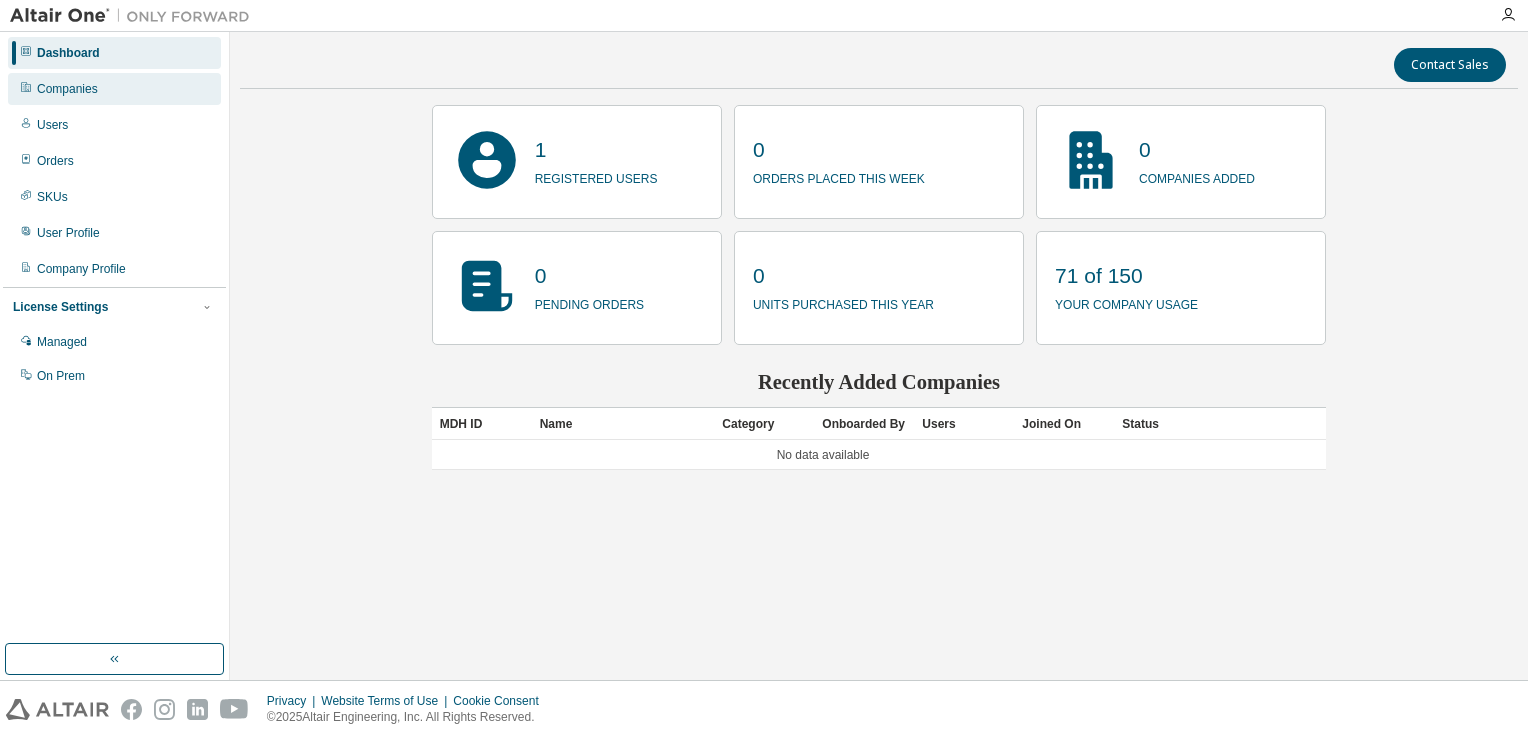 click on "Companies" at bounding box center [114, 89] 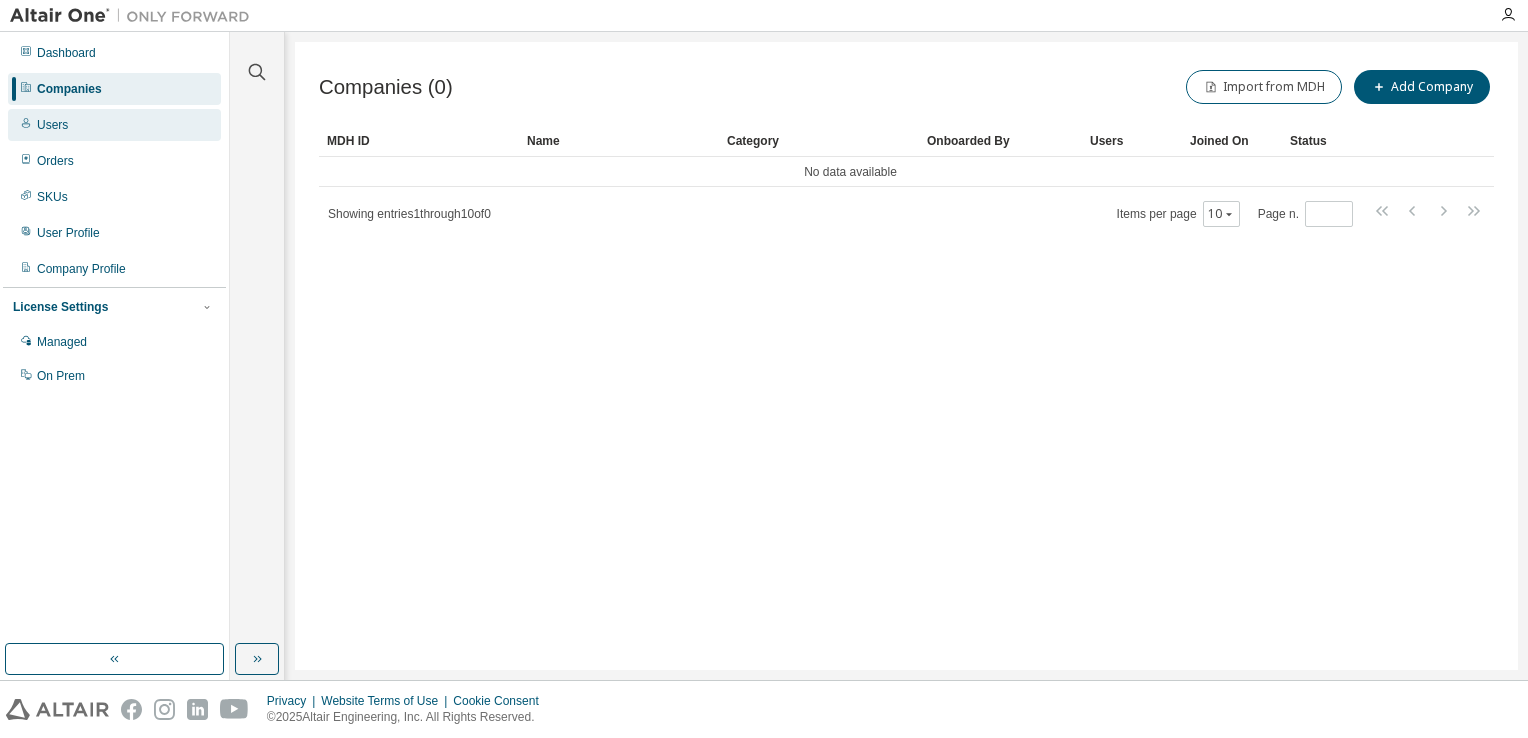 click on "Users" at bounding box center (52, 125) 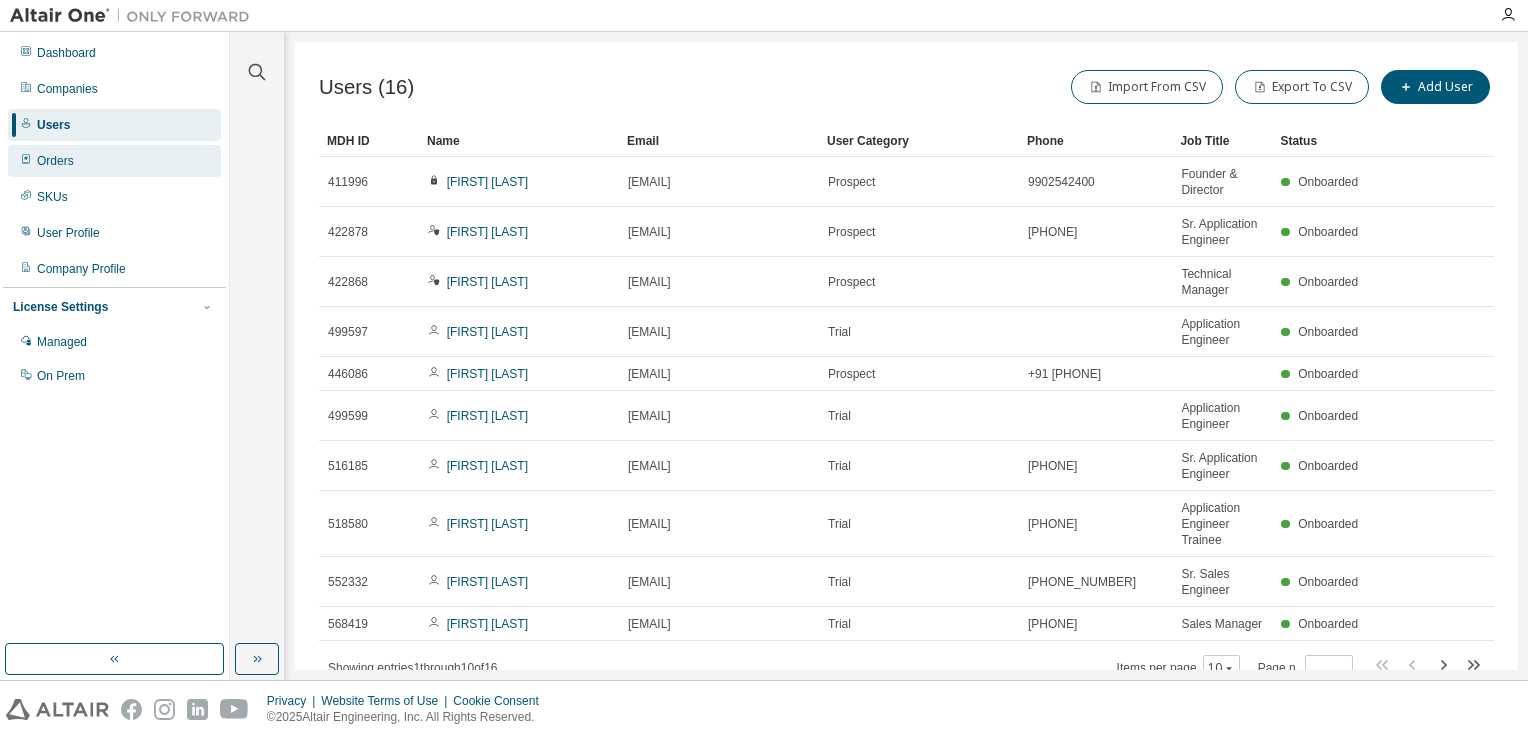 click on "Orders" at bounding box center [55, 161] 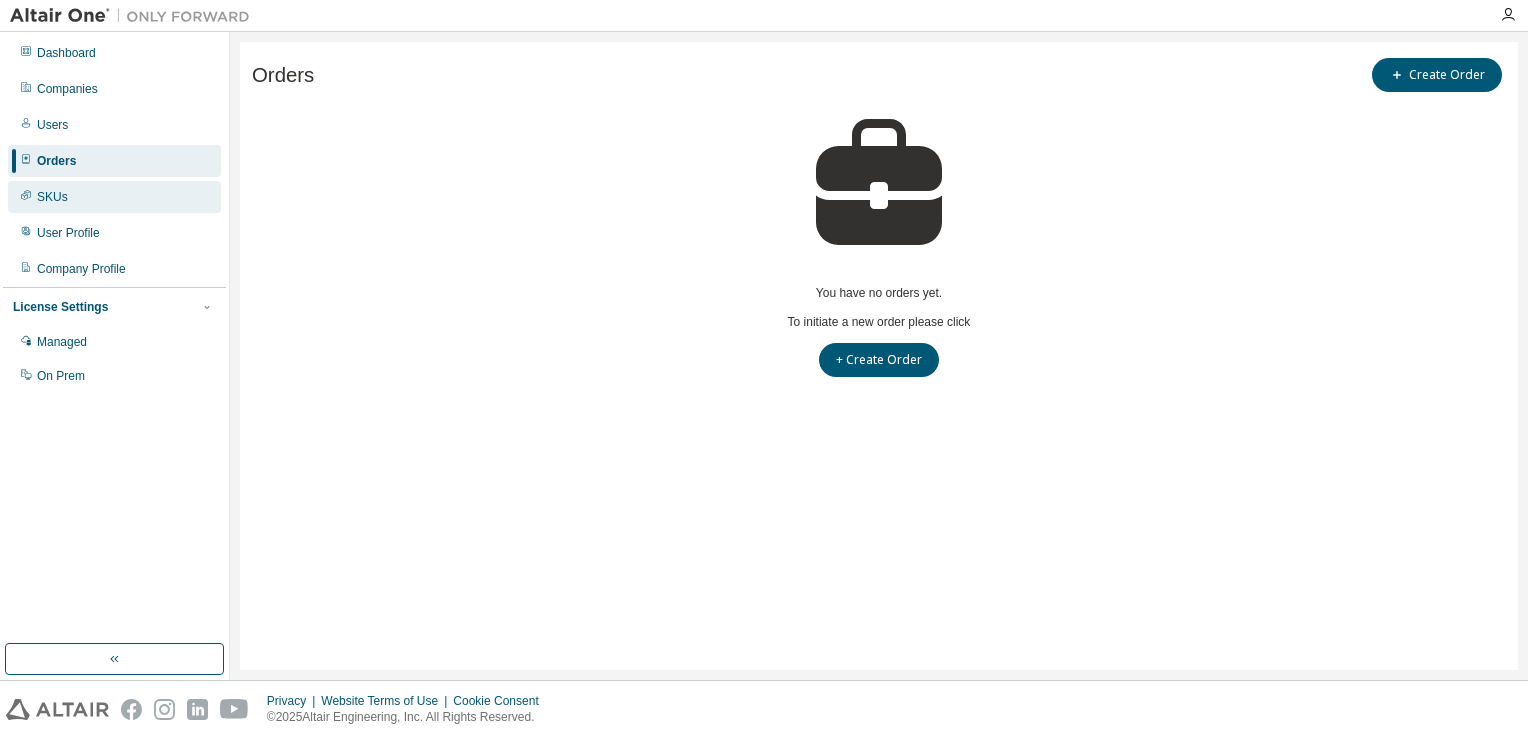 click on "SKUs" at bounding box center [114, 197] 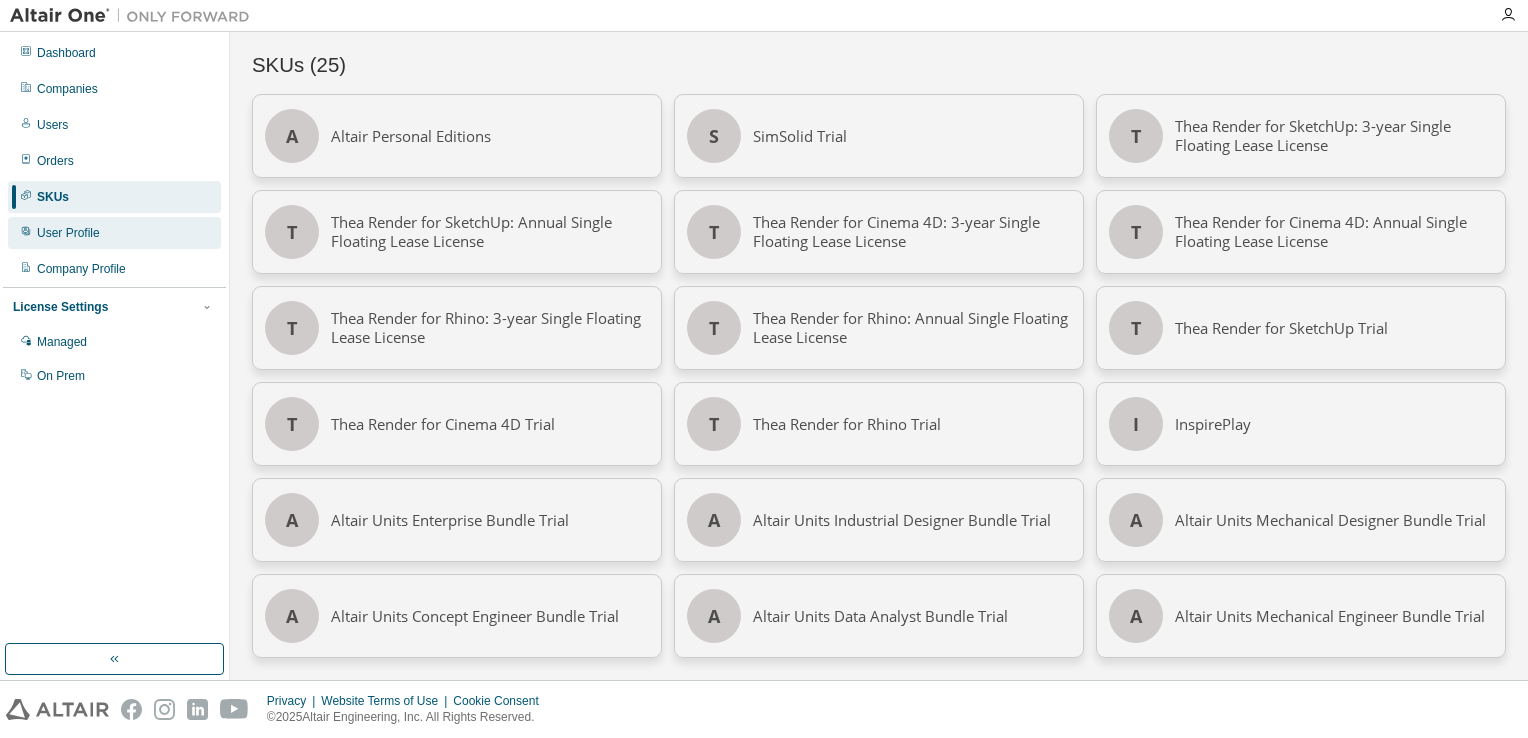 click on "User Profile" at bounding box center (68, 233) 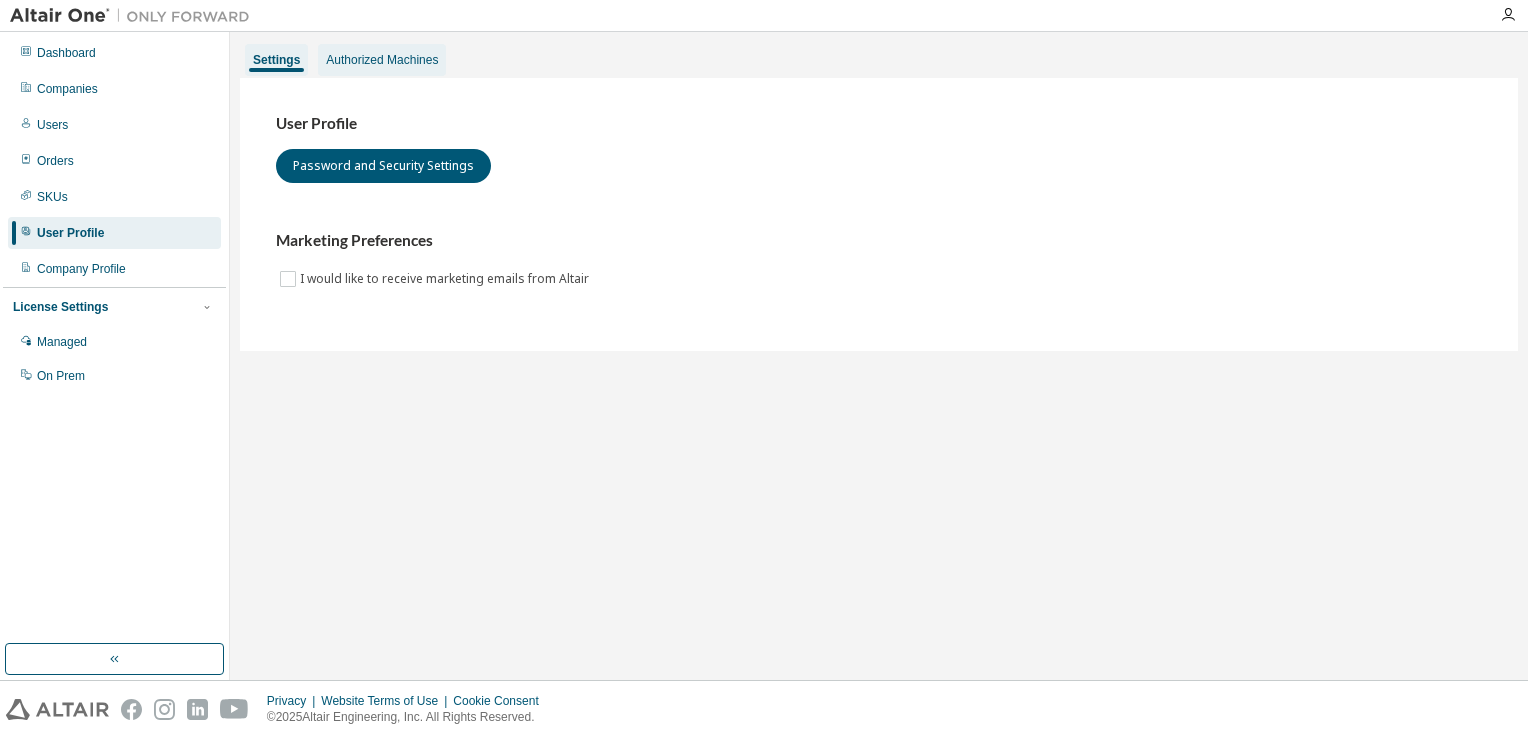 click on "Authorized Machines" at bounding box center [382, 60] 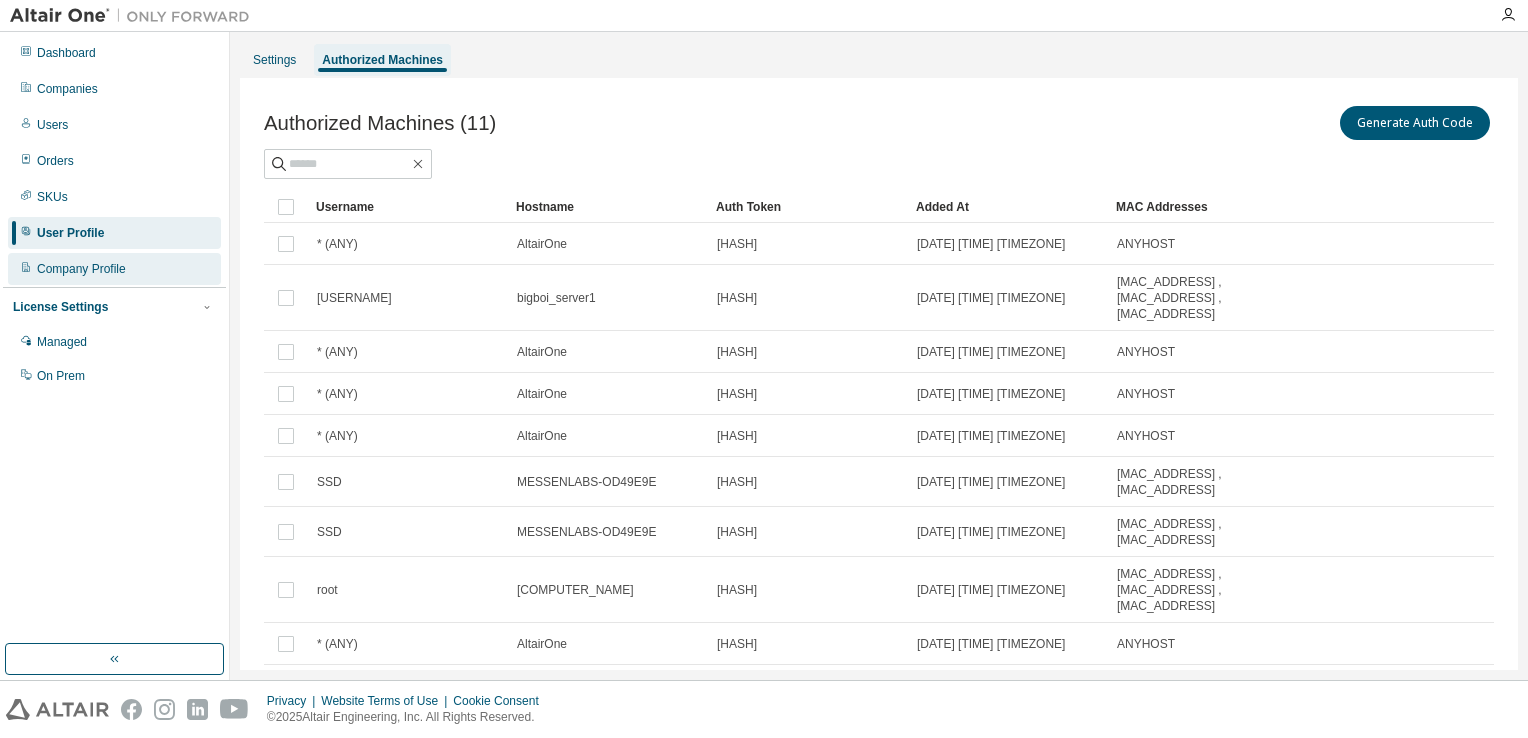 click on "Company Profile" at bounding box center (81, 269) 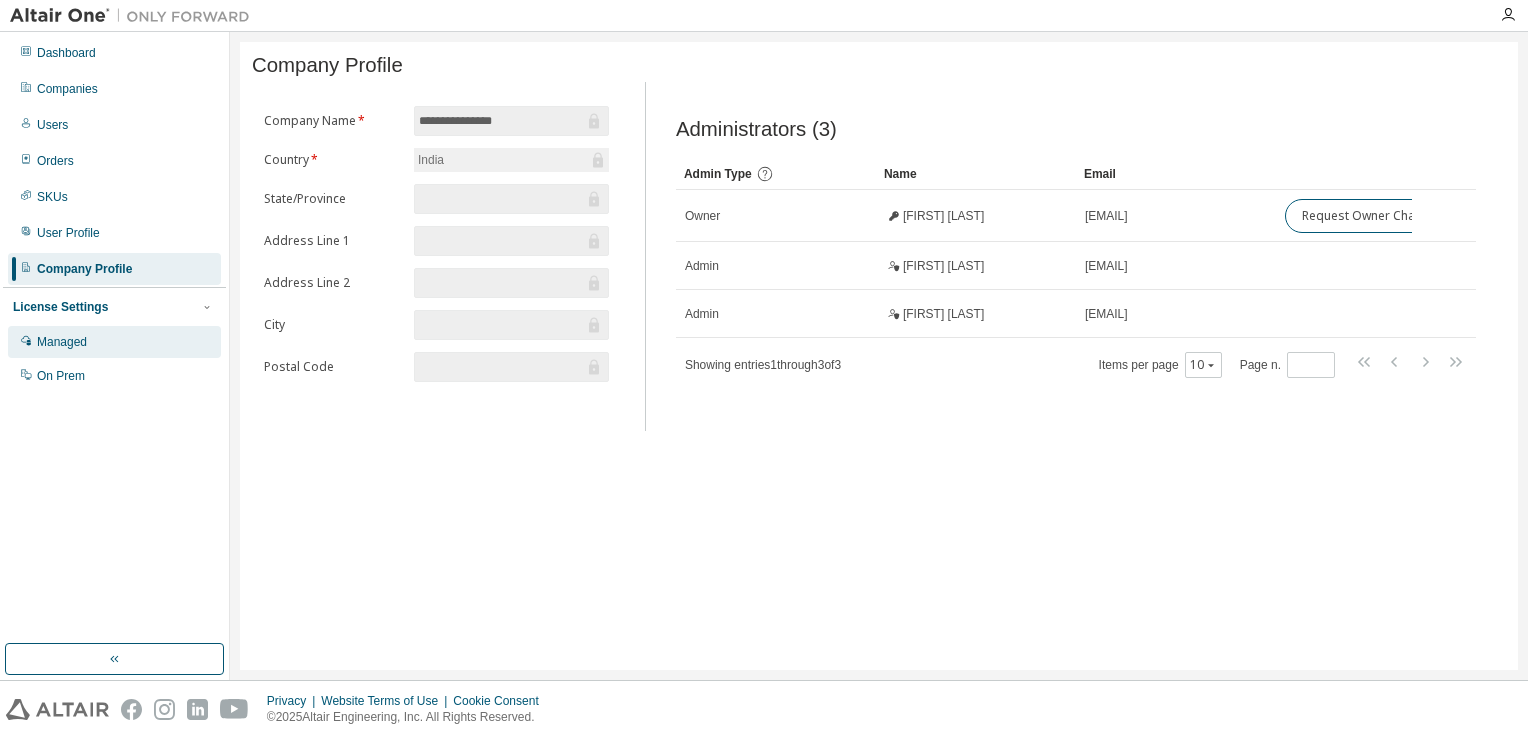 click on "Managed" at bounding box center [114, 342] 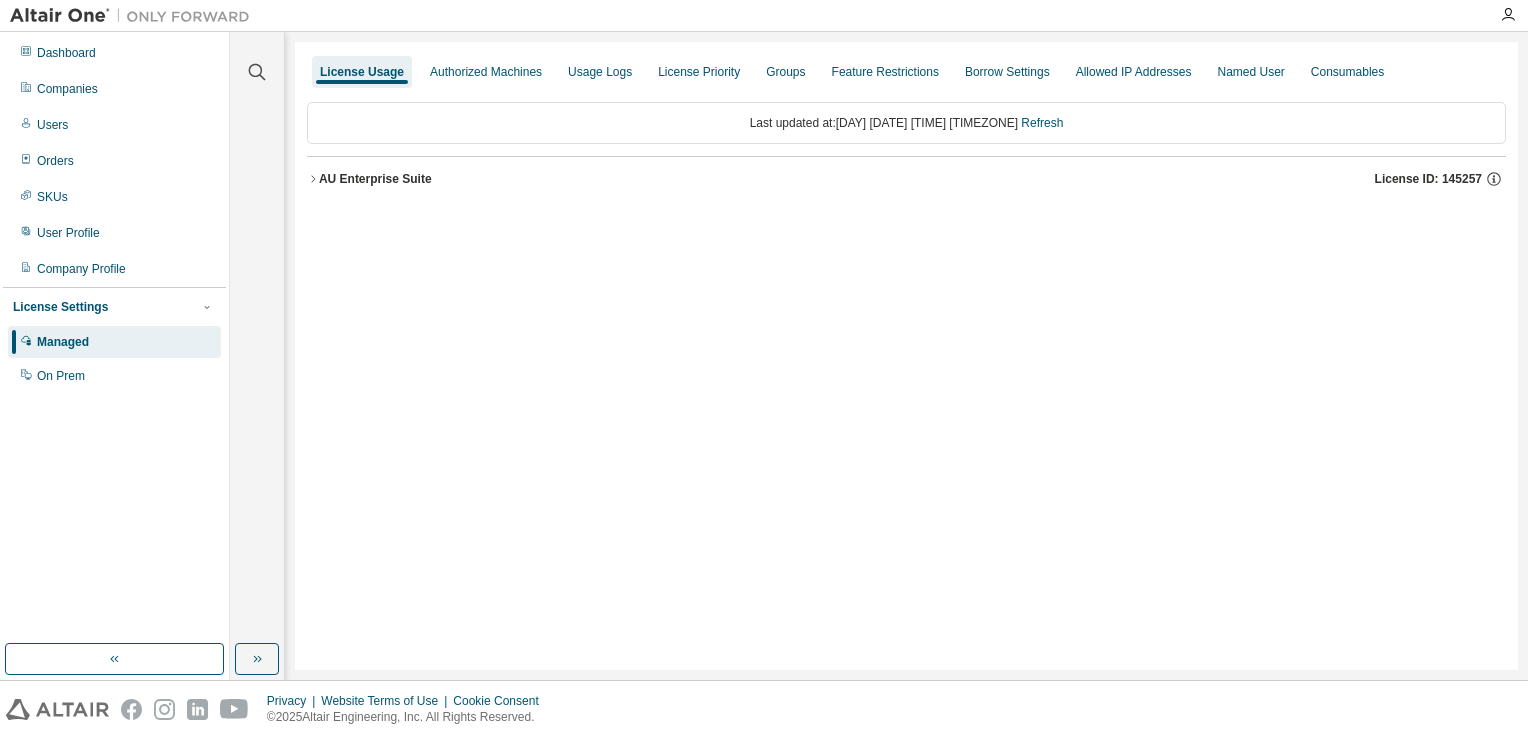 click 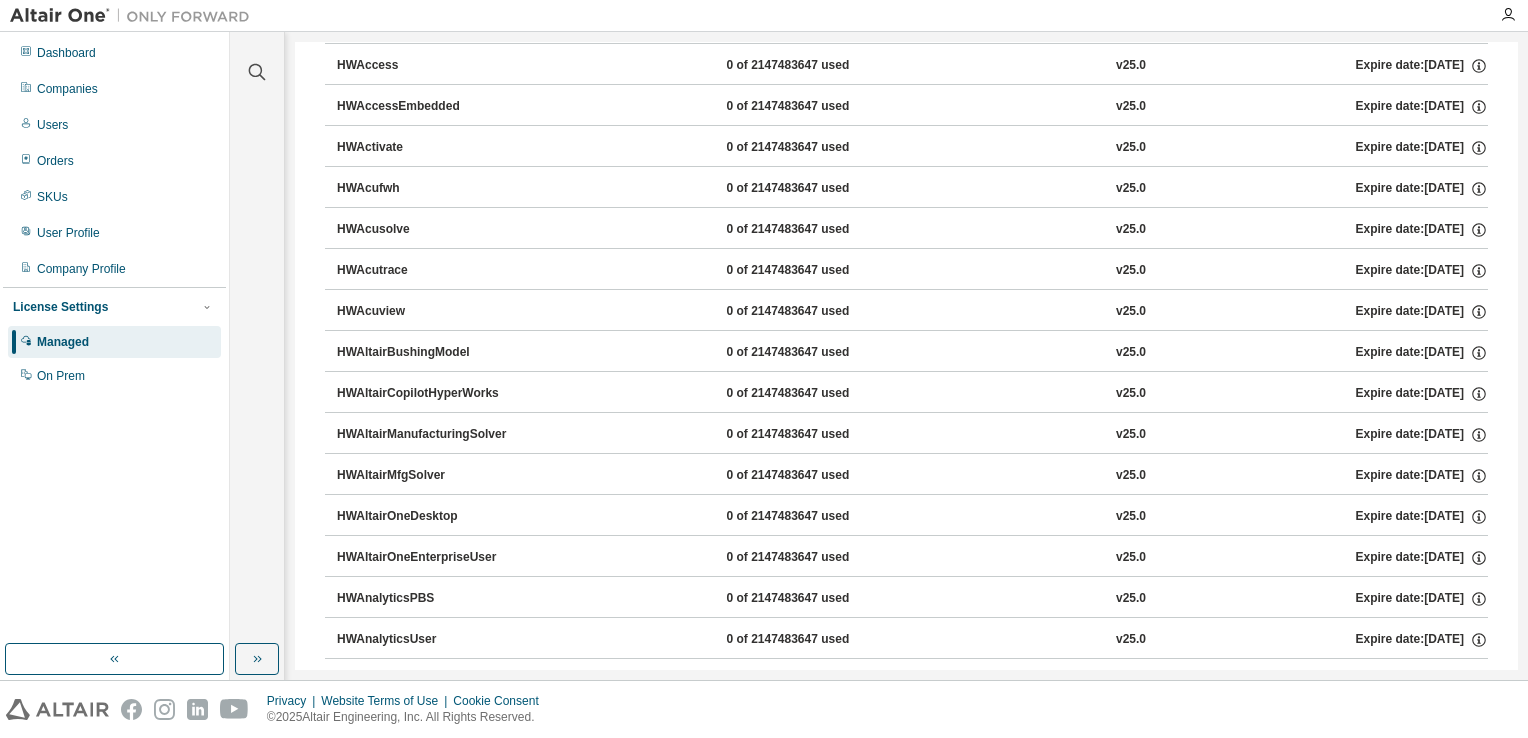 scroll, scrollTop: 0, scrollLeft: 0, axis: both 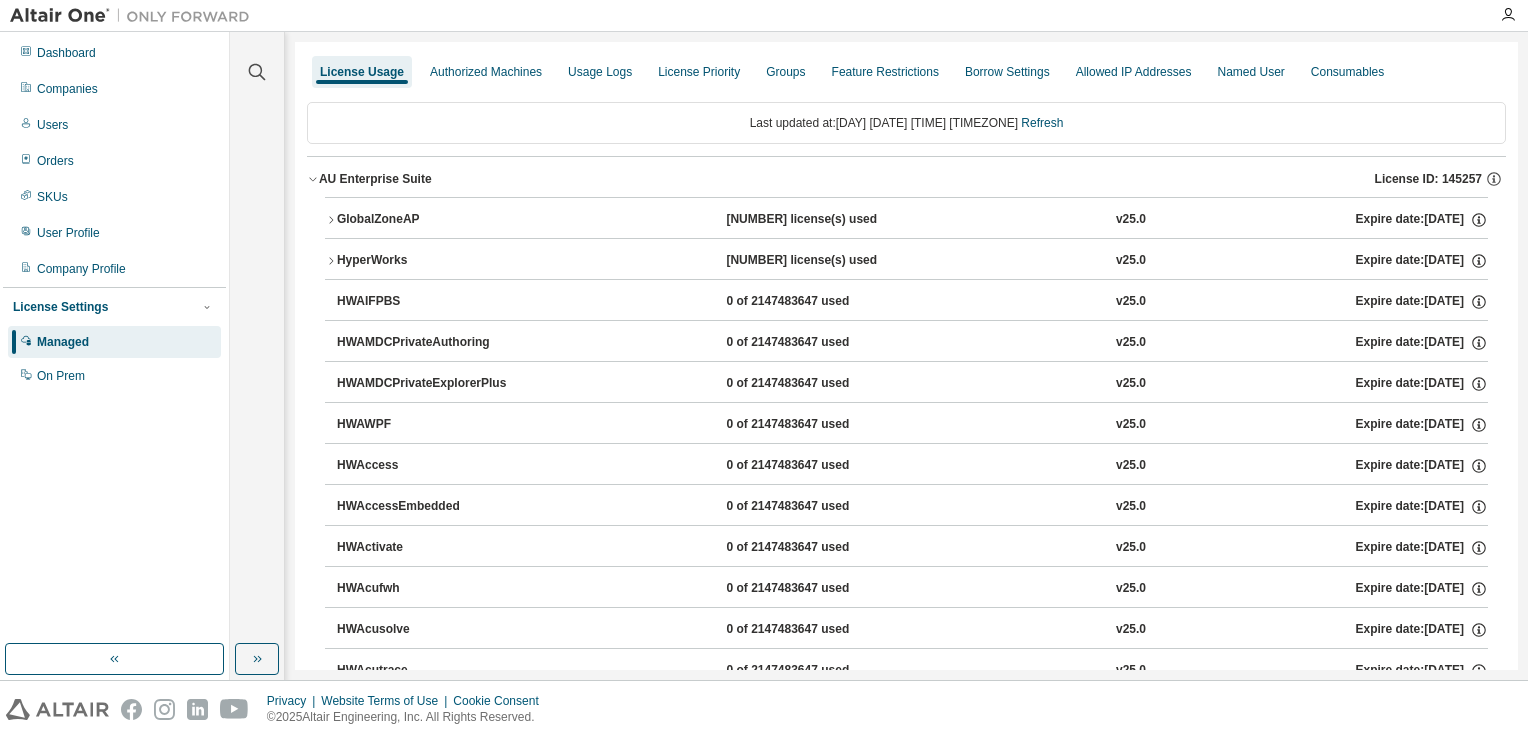 click 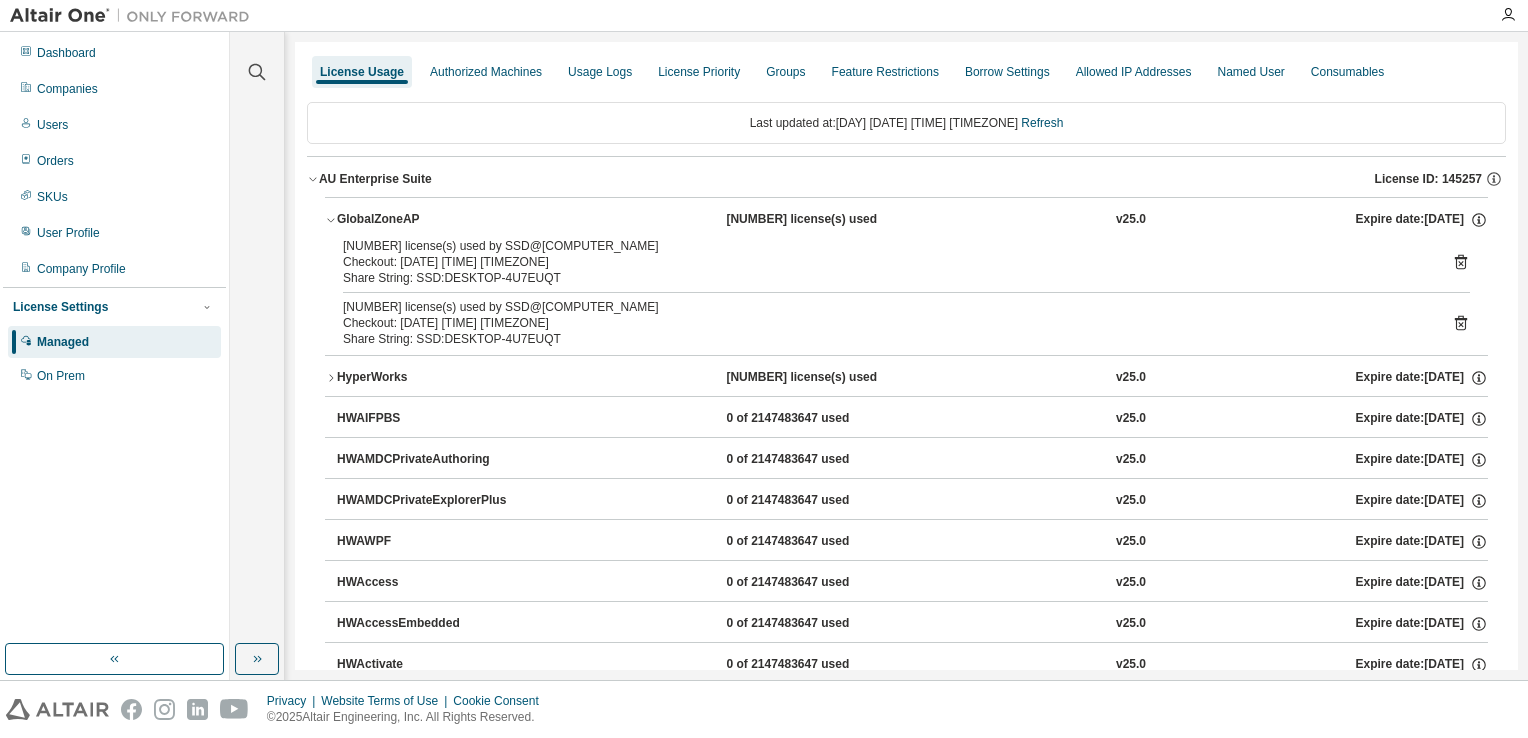 click 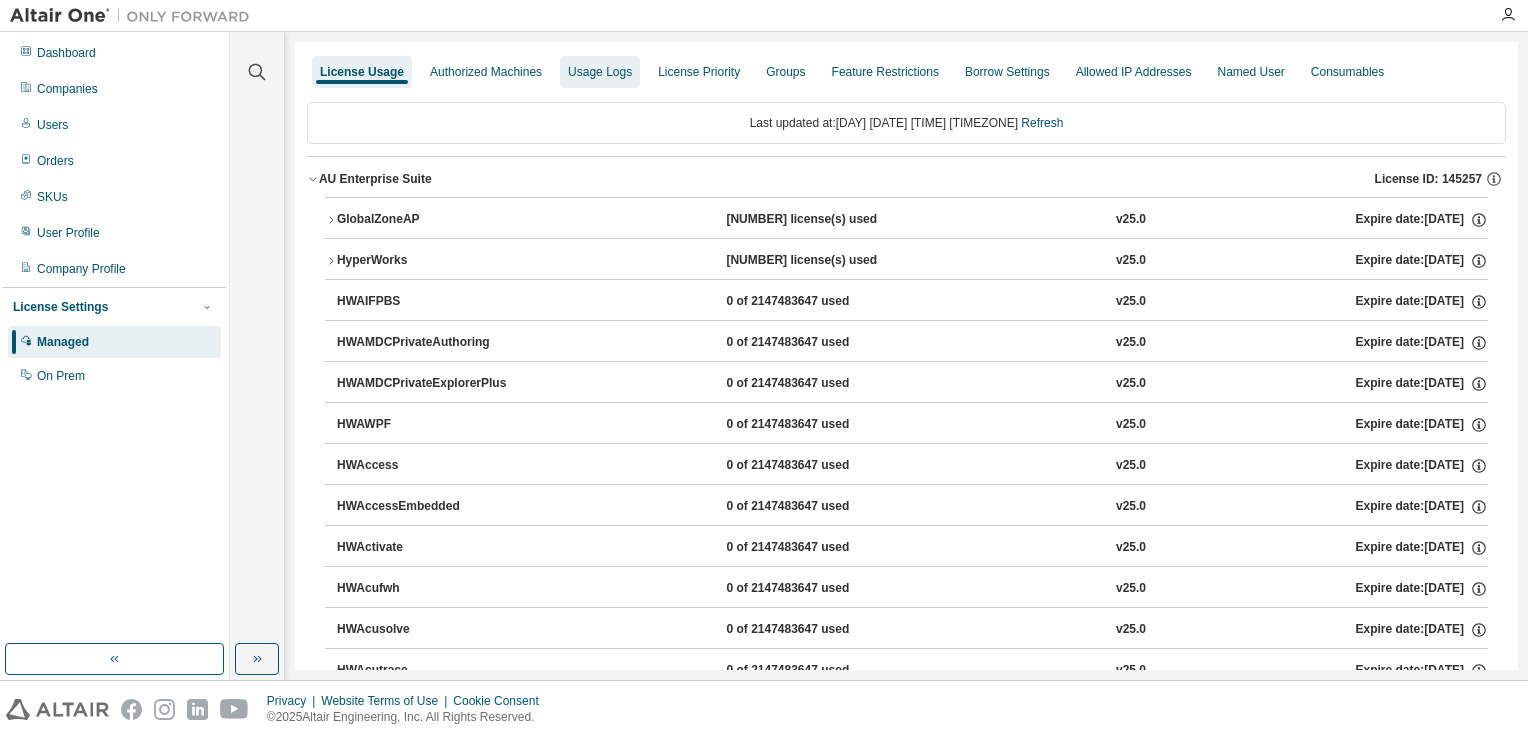 click on "Usage Logs" at bounding box center [600, 72] 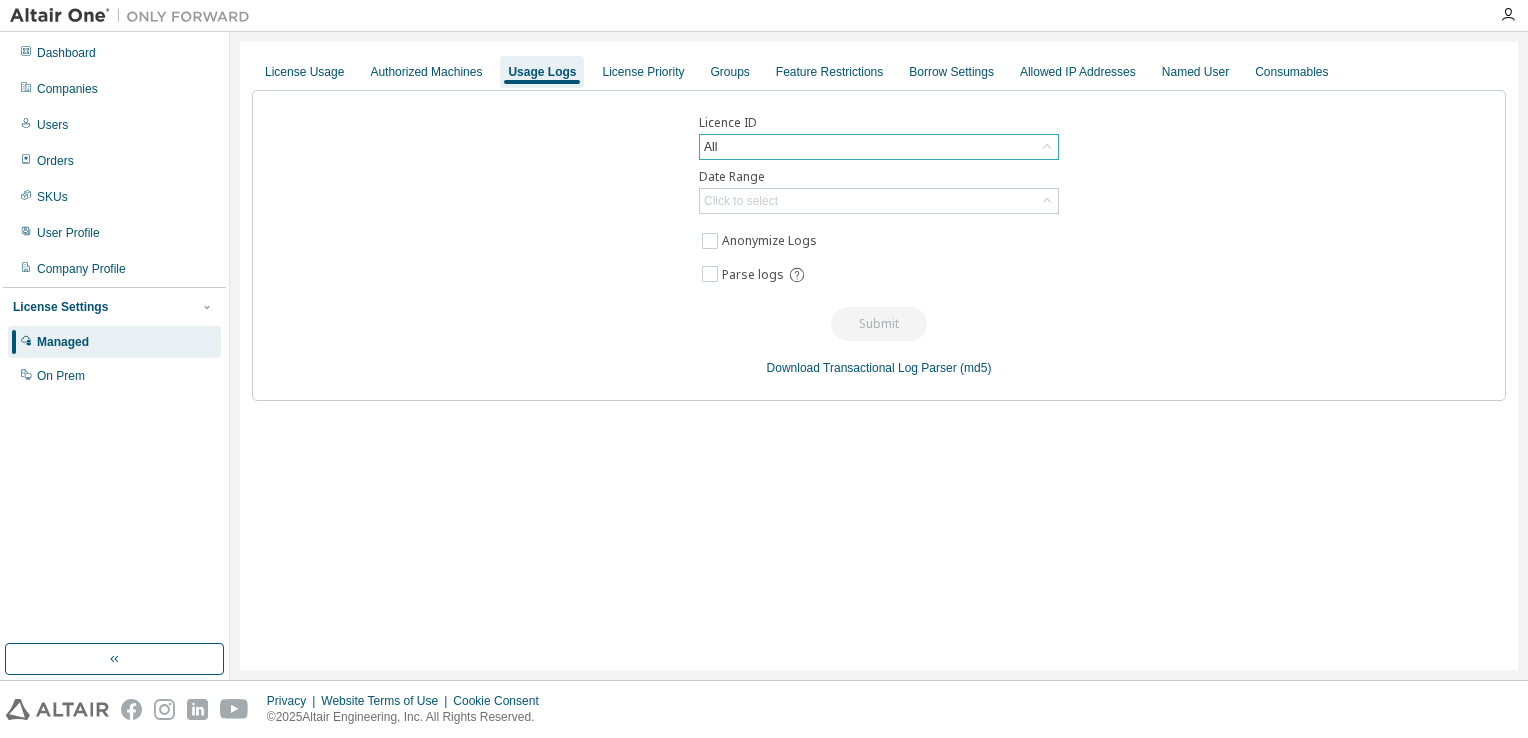 click on "All" at bounding box center [879, 147] 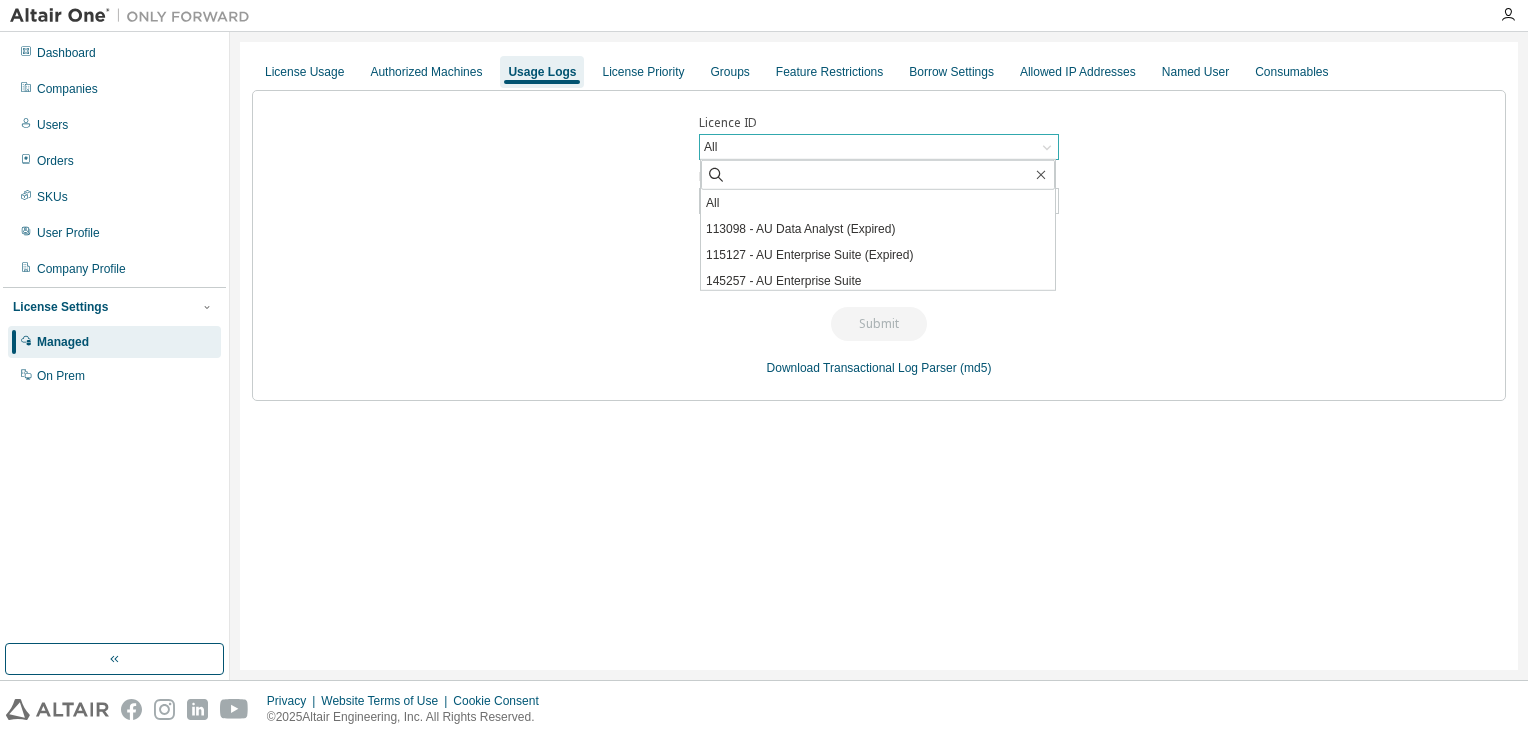 click on "All" at bounding box center [879, 147] 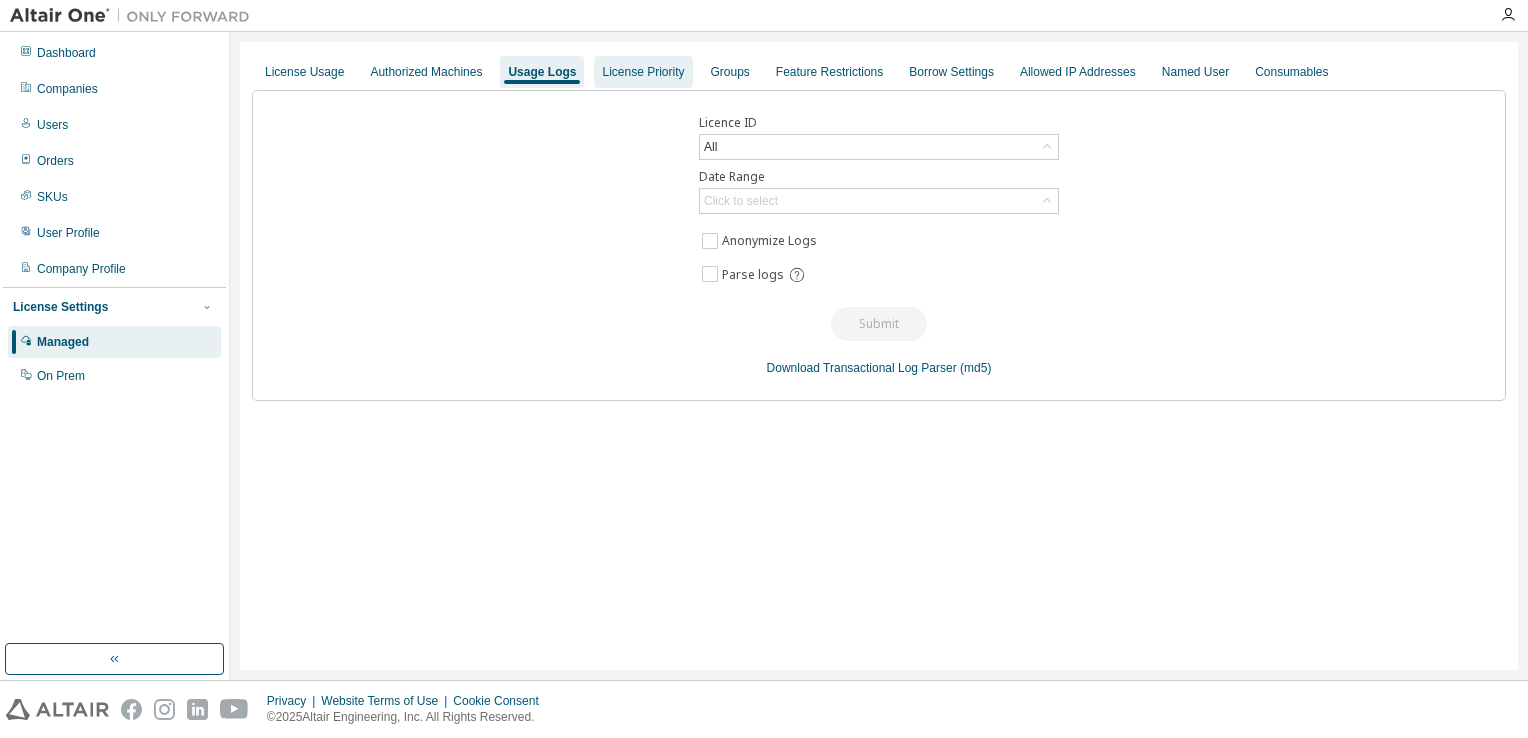 click on "License Priority" at bounding box center (643, 72) 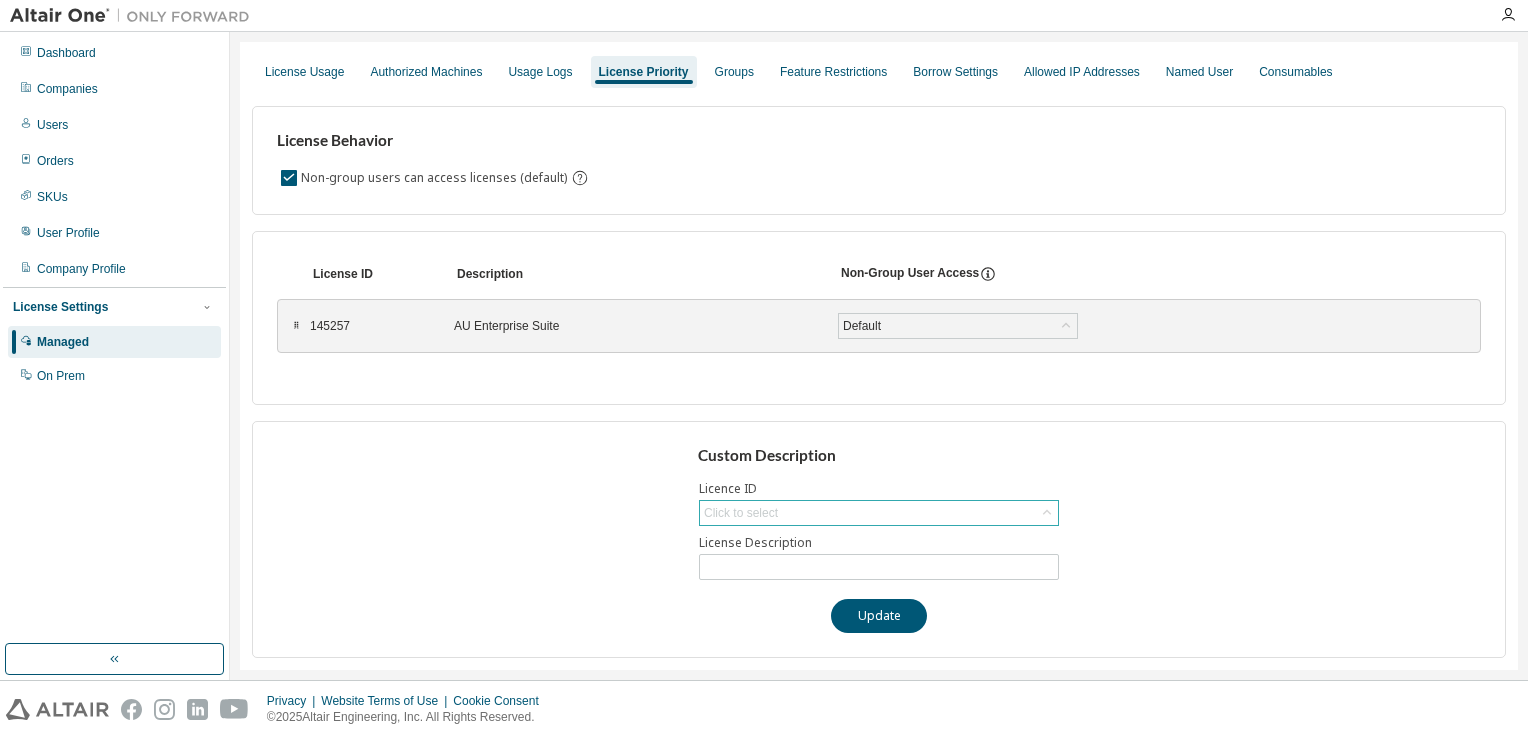 click on "Click to select" at bounding box center (741, 513) 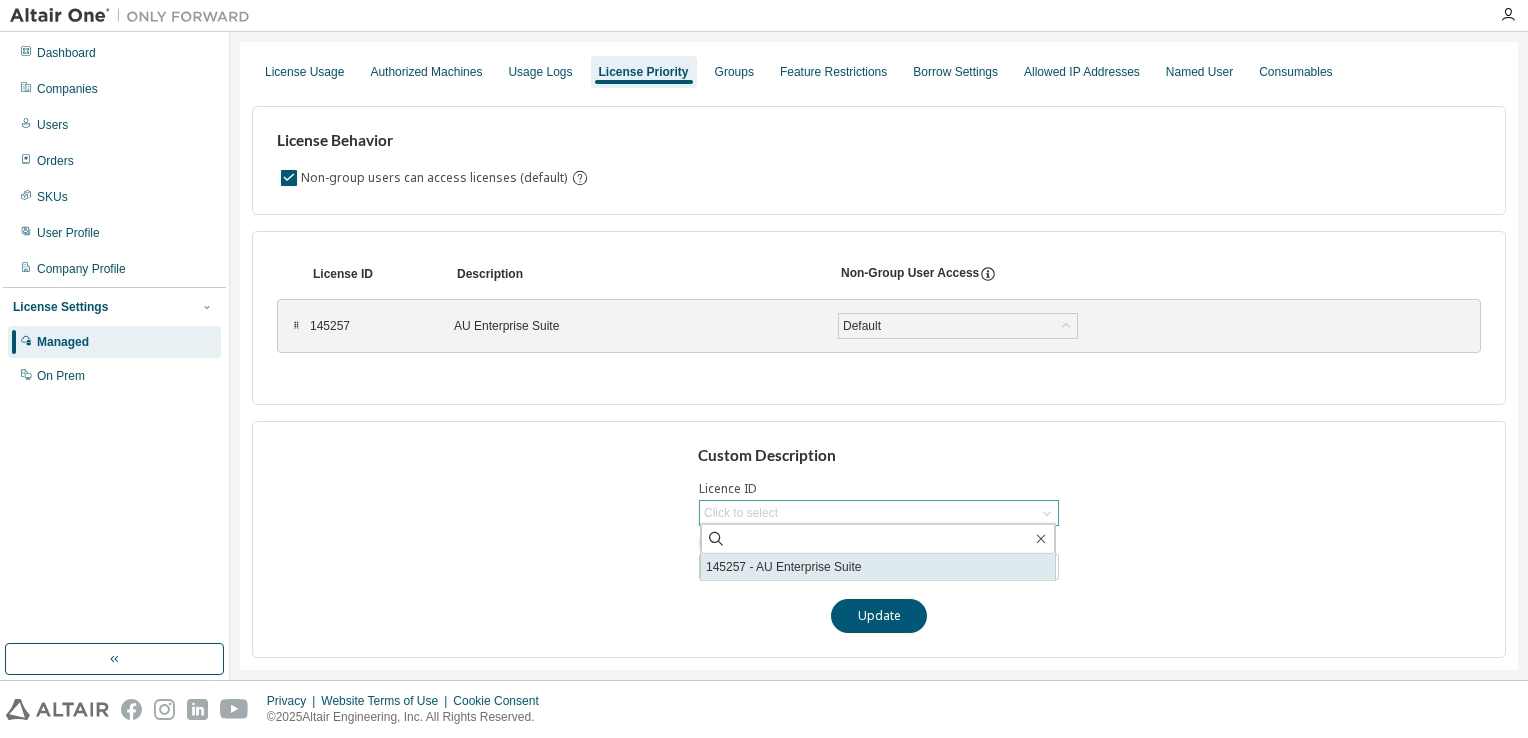 click on "145257 - AU Enterprise Suite" at bounding box center [878, 567] 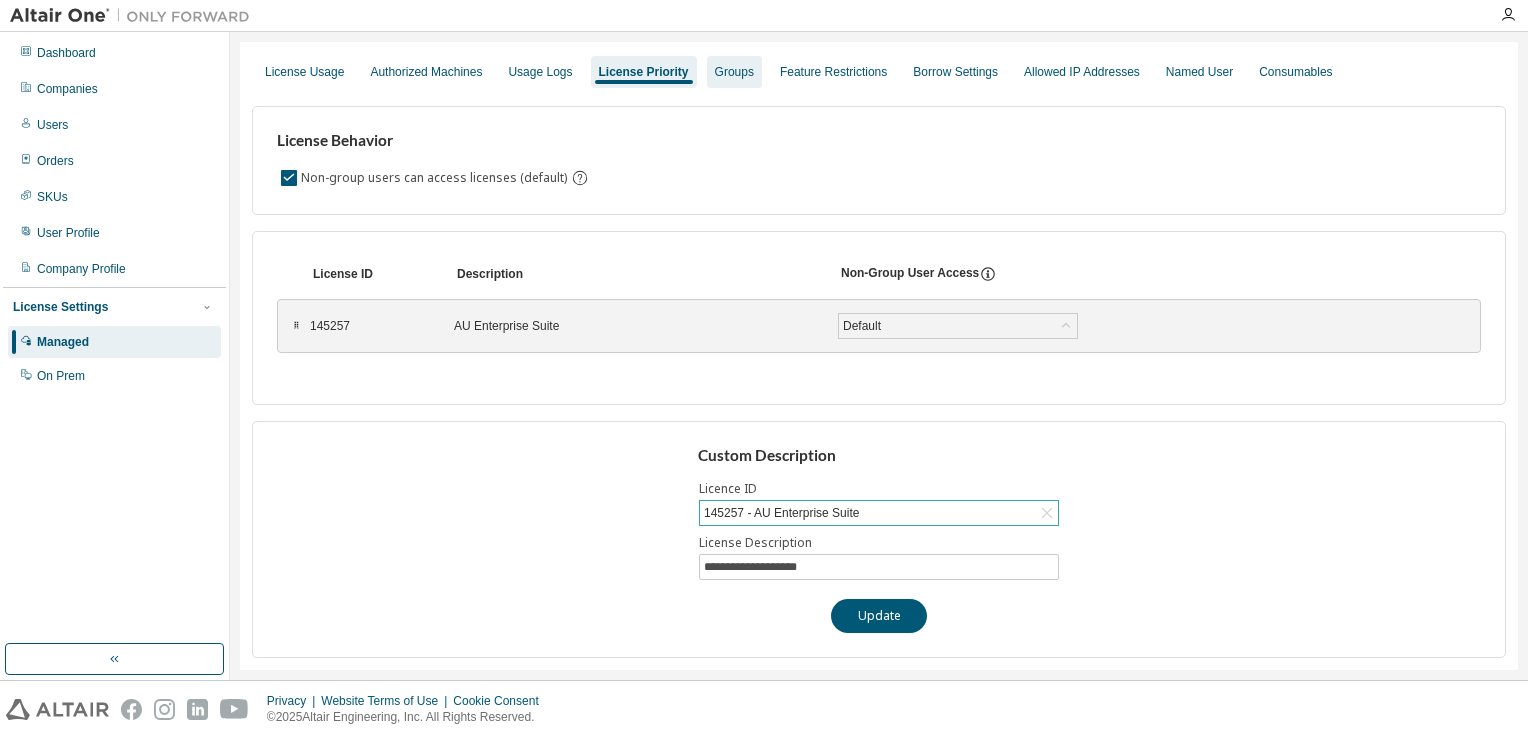 click on "Groups" at bounding box center [734, 72] 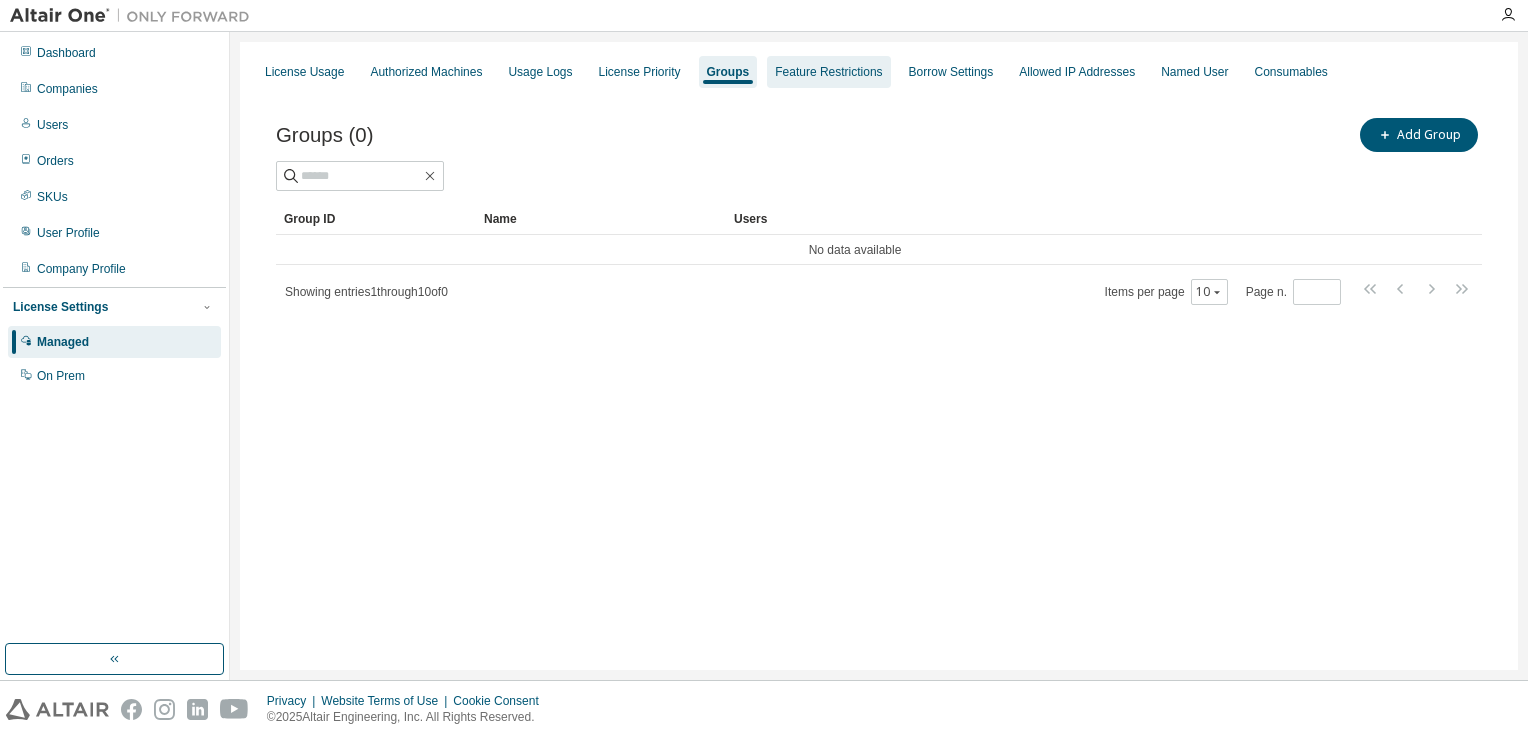 click on "Feature Restrictions" at bounding box center (828, 72) 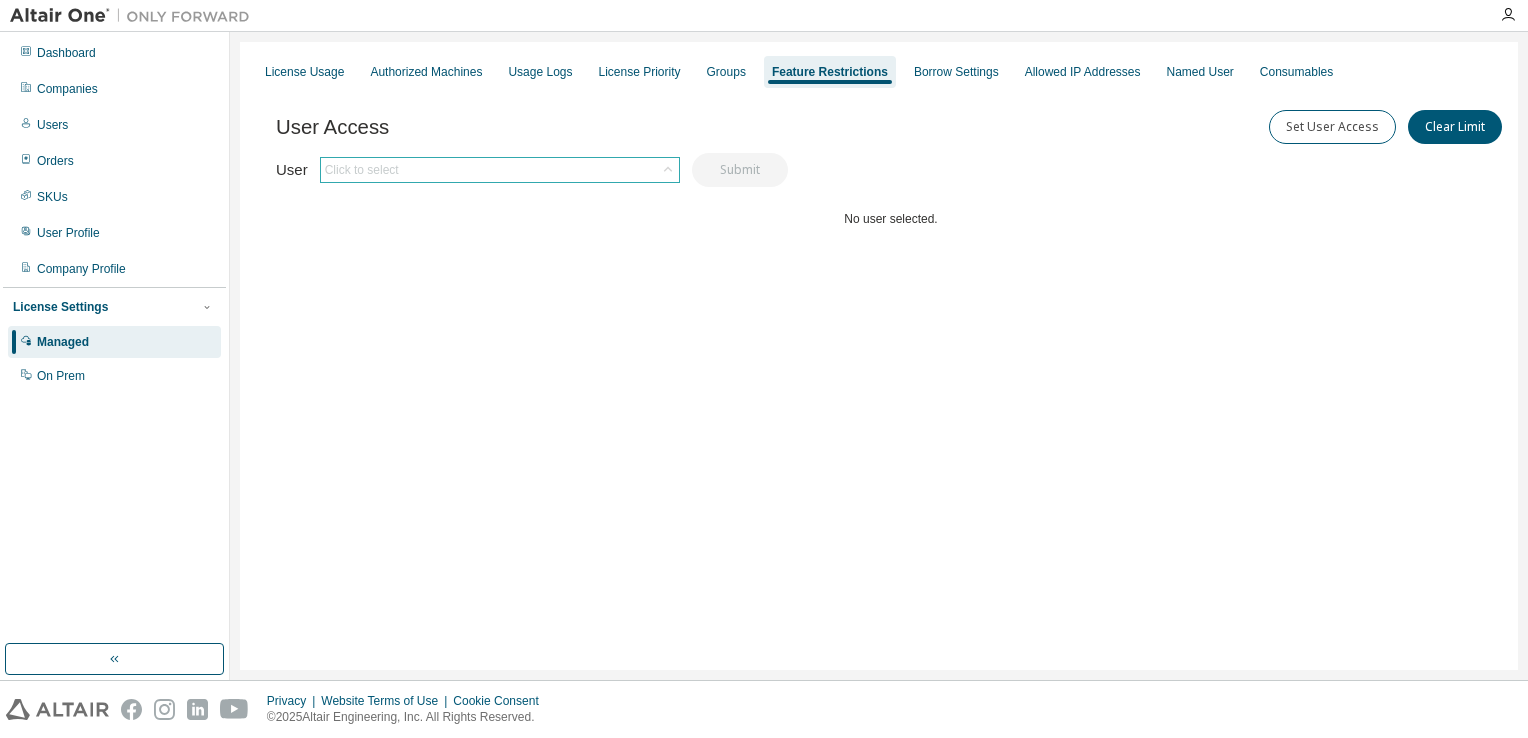 click on "Click to select" at bounding box center [500, 170] 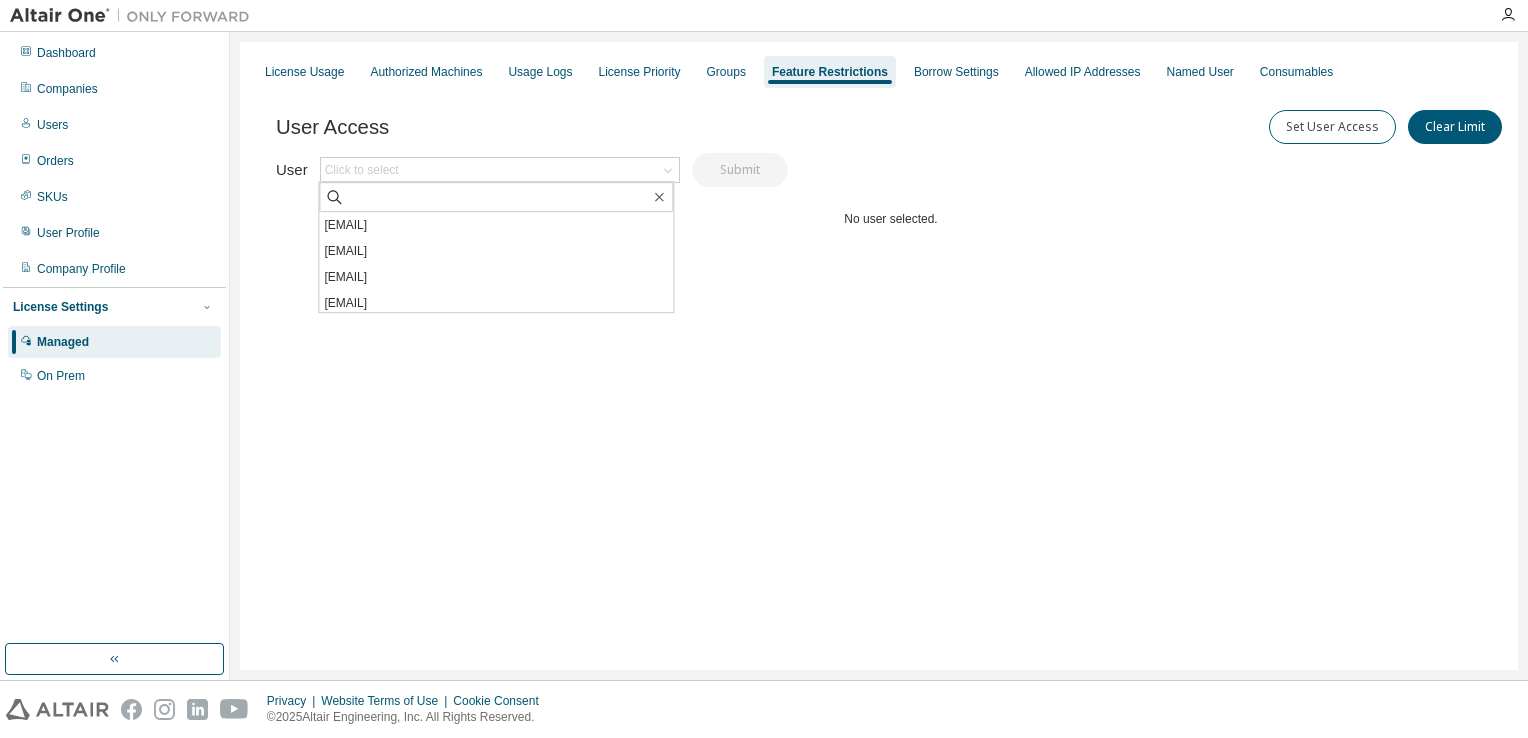 click on "User Access Set User Access Clear Limit Clear Load Save Save As Field Operator Value Select filter Select operand Add criteria Search User Click to select [EMAIL] [EMAIL] [EMAIL] [EMAIL] [EMAIL] [EMAIL] [EMAIL] [EMAIL] [EMAIL] [EMAIL] [EMAIL] [EMAIL] [EMAIL] [EMAIL] [EMAIL] [EMAIL] Submit No user selected." at bounding box center [891, 210] 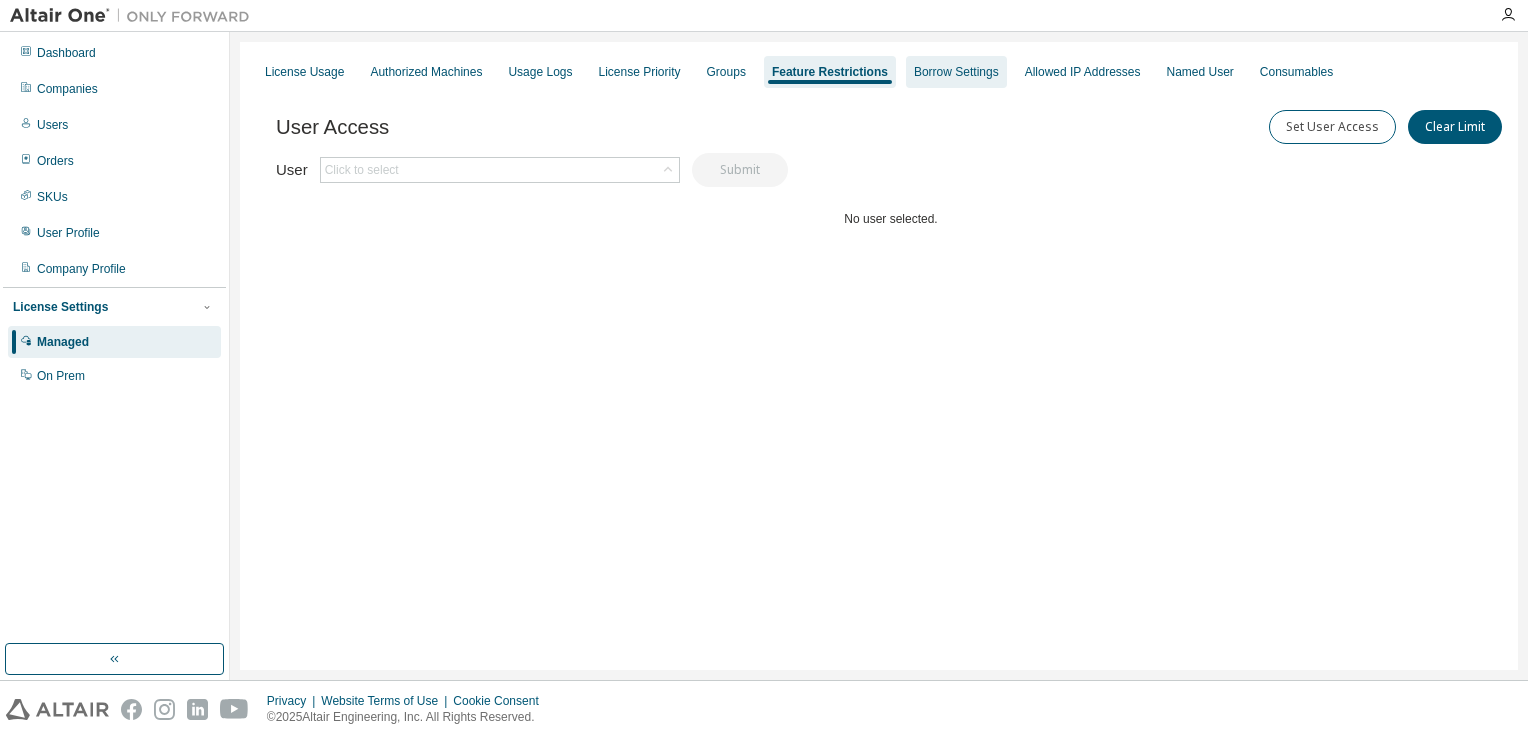 click on "Borrow Settings" at bounding box center (956, 72) 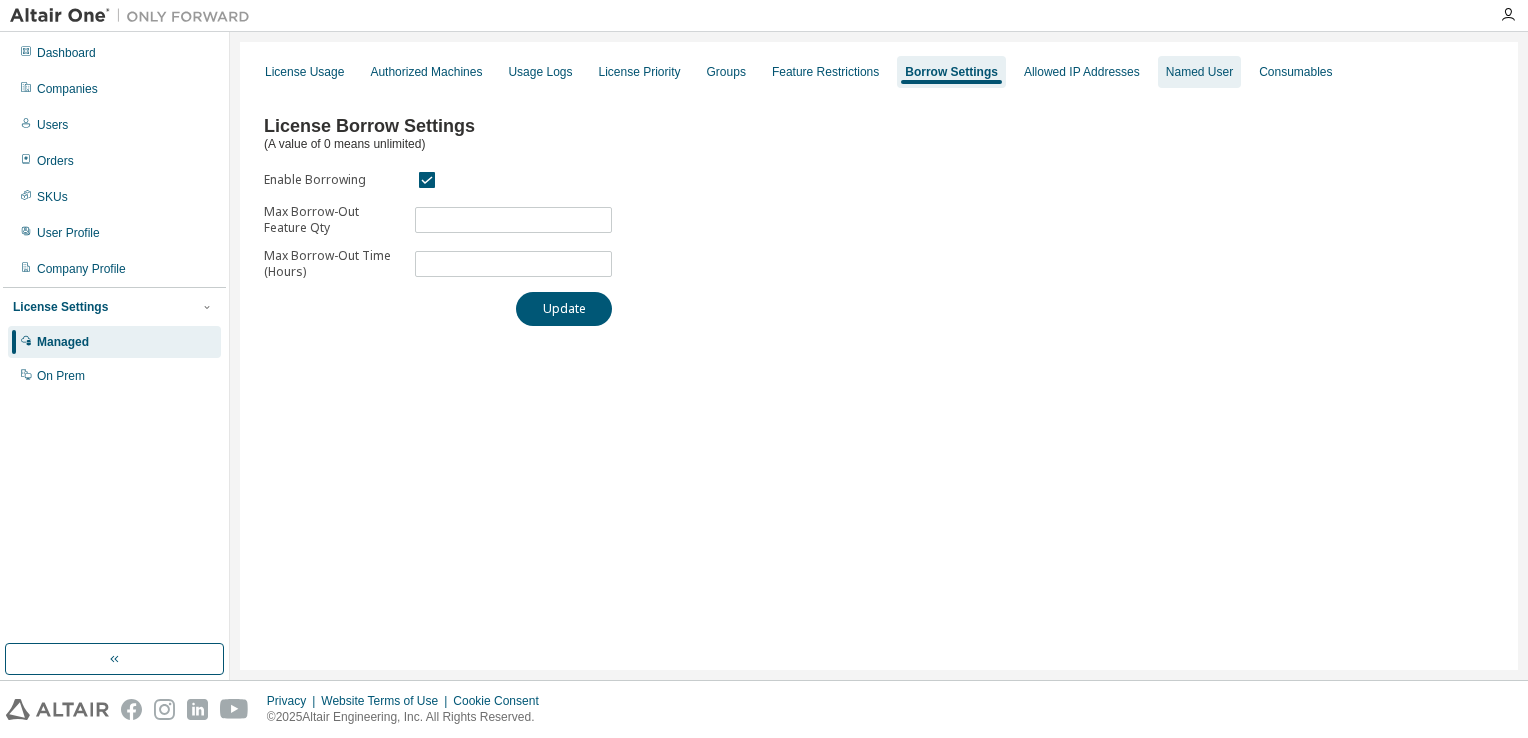 click on "Named User" at bounding box center [1199, 72] 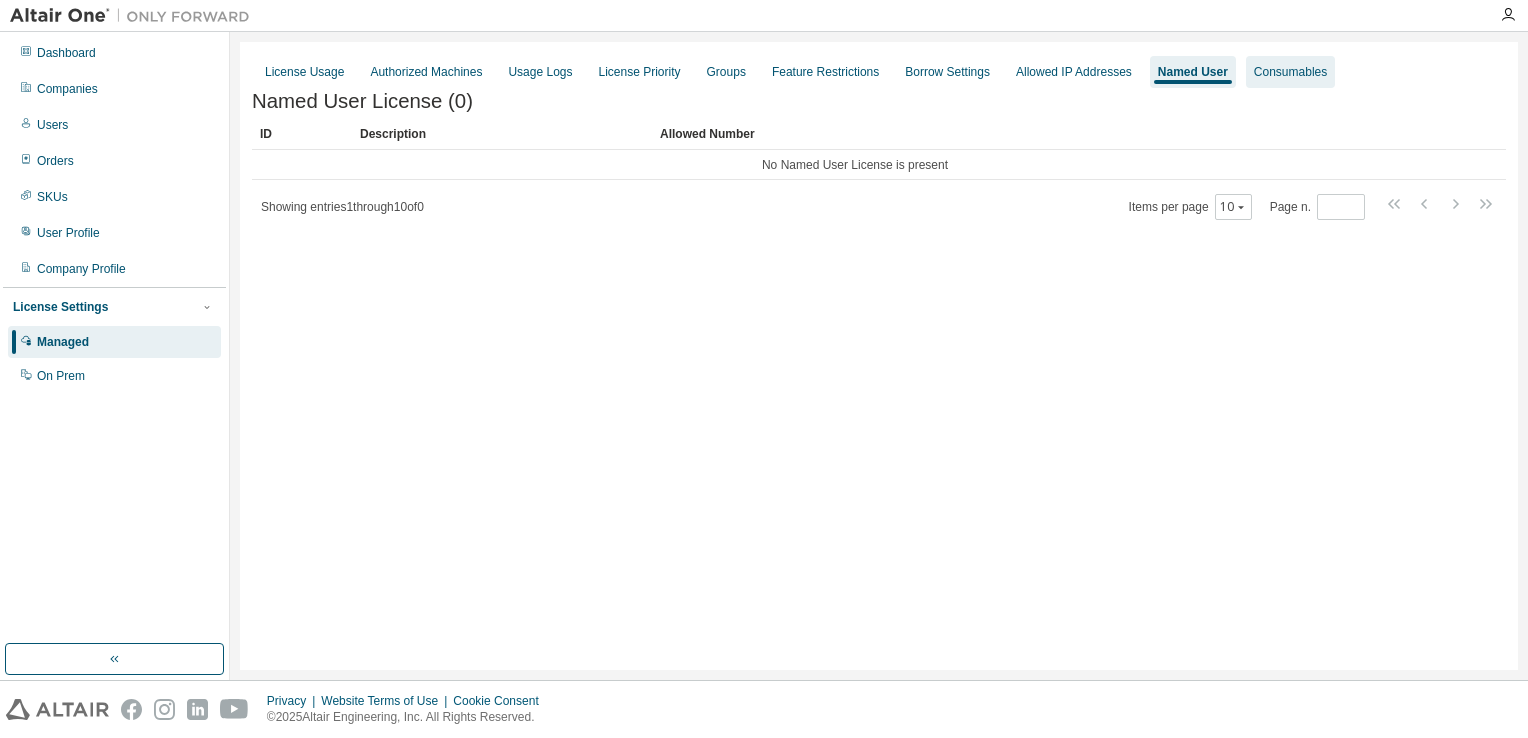 click on "Consumables" at bounding box center [1290, 72] 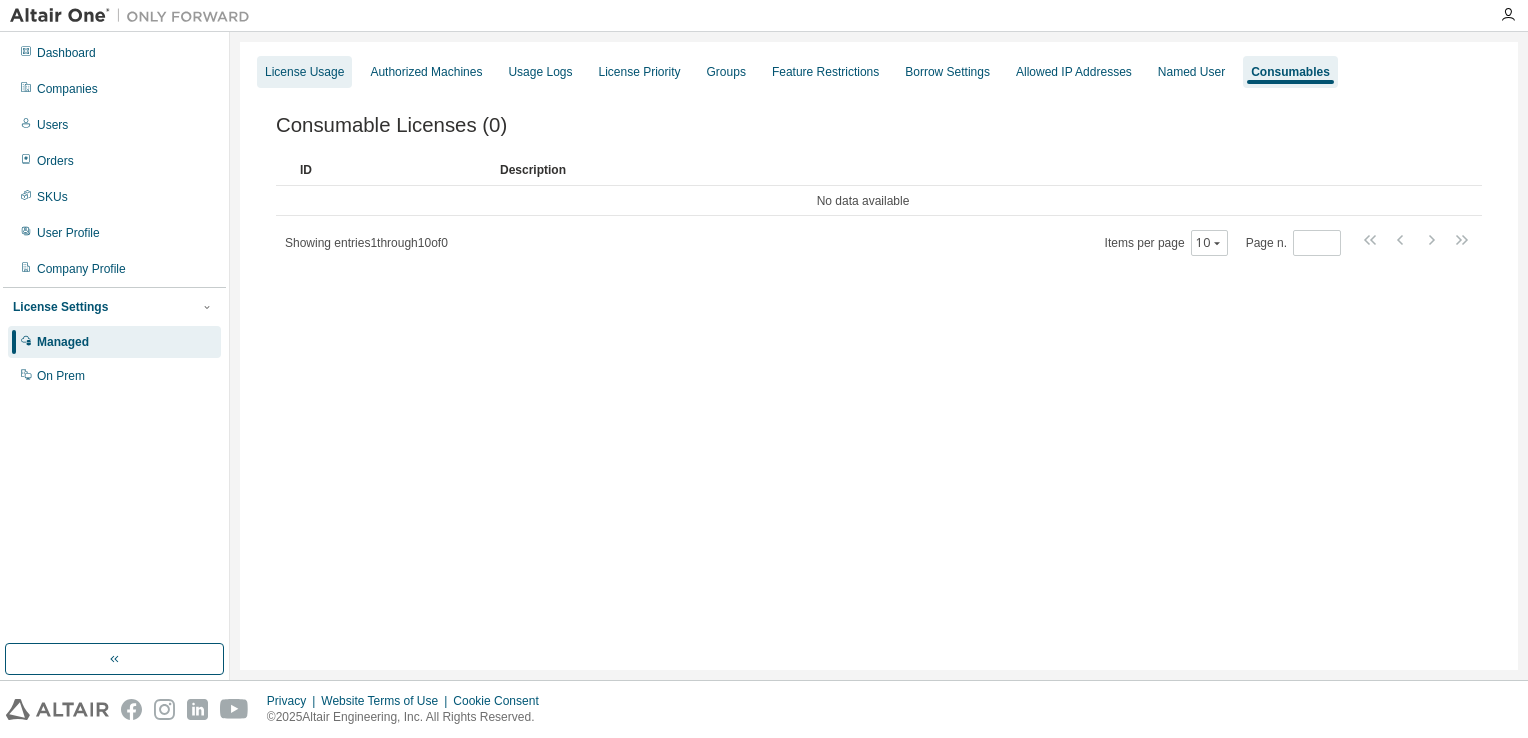 click on "License Usage" at bounding box center [304, 72] 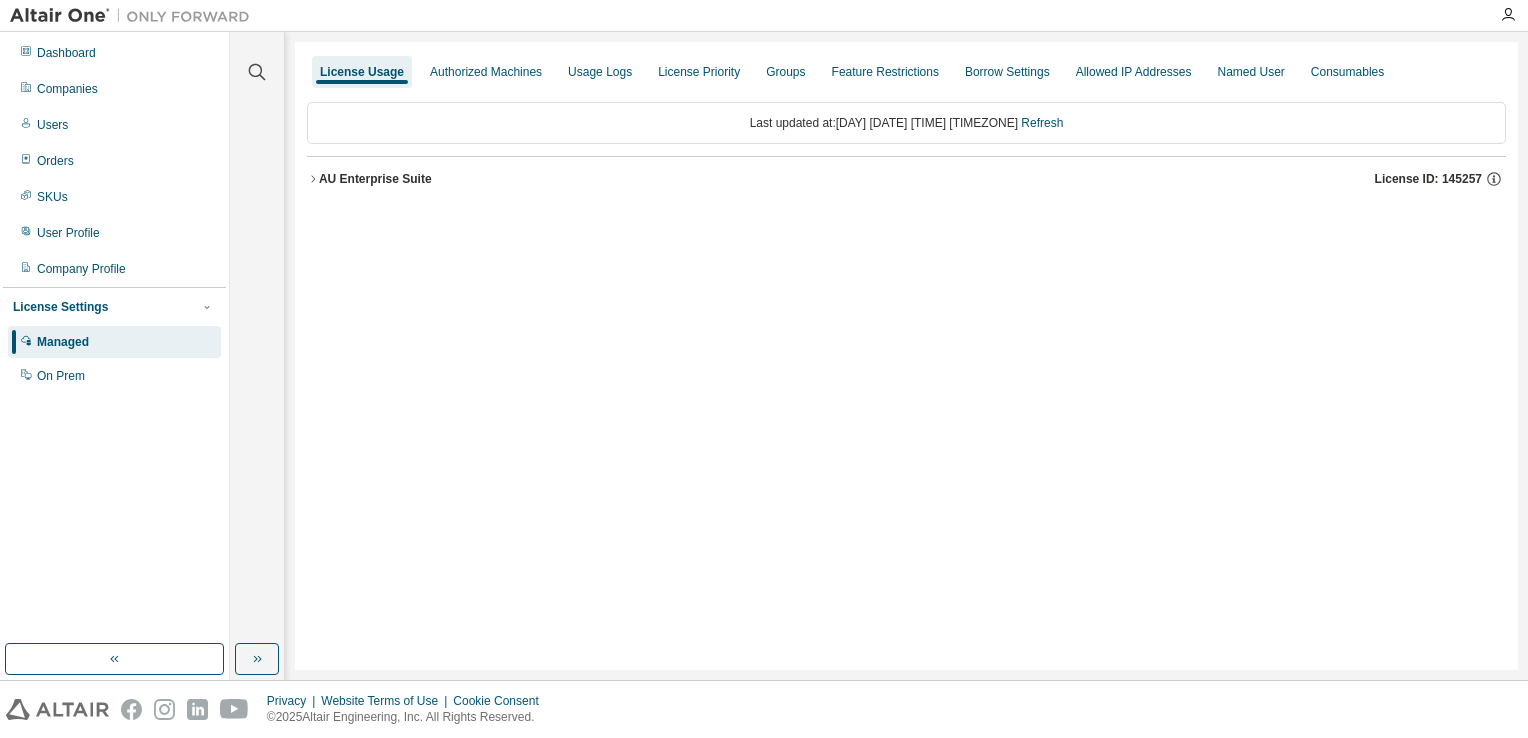 click on "AU Enterprise Suite" at bounding box center (375, 179) 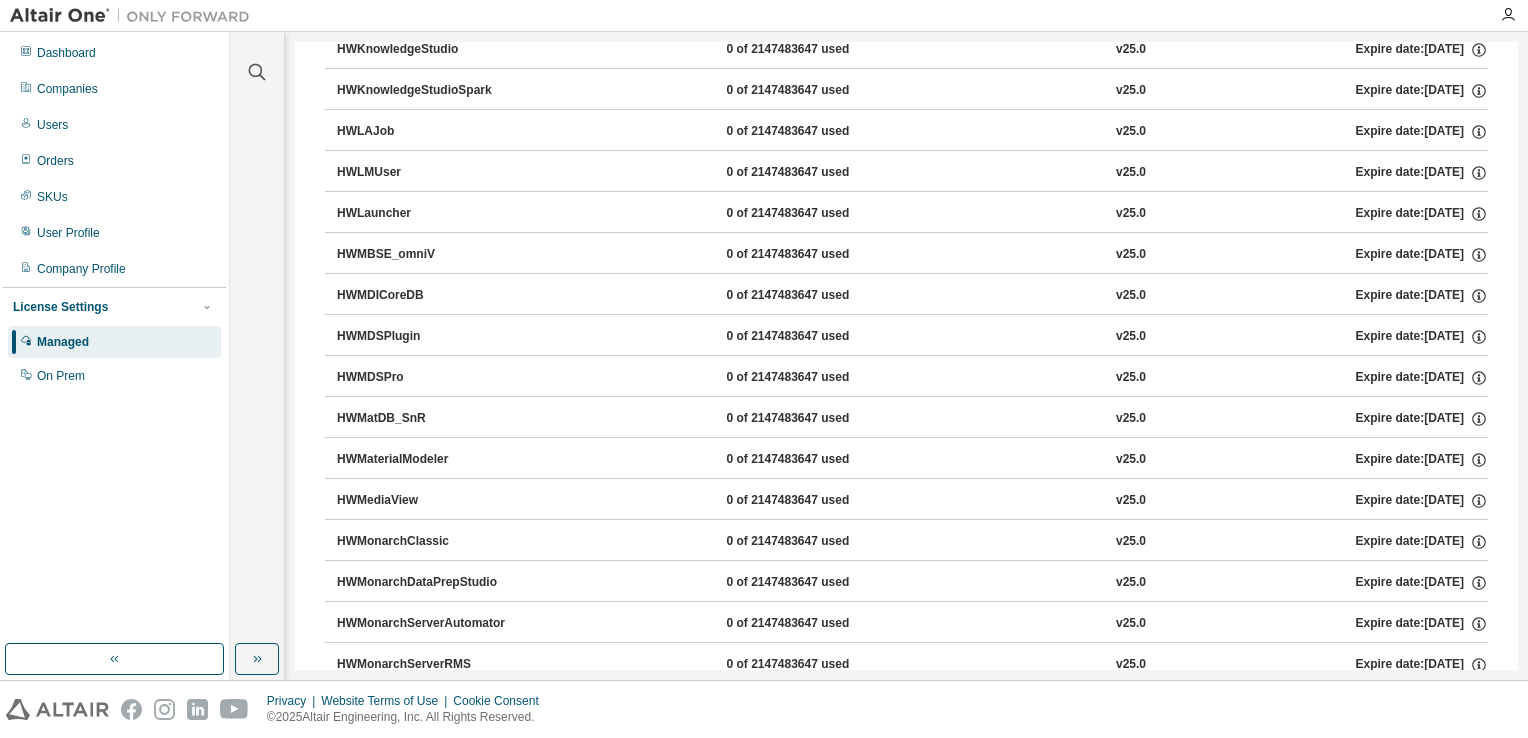 scroll, scrollTop: 6663, scrollLeft: 0, axis: vertical 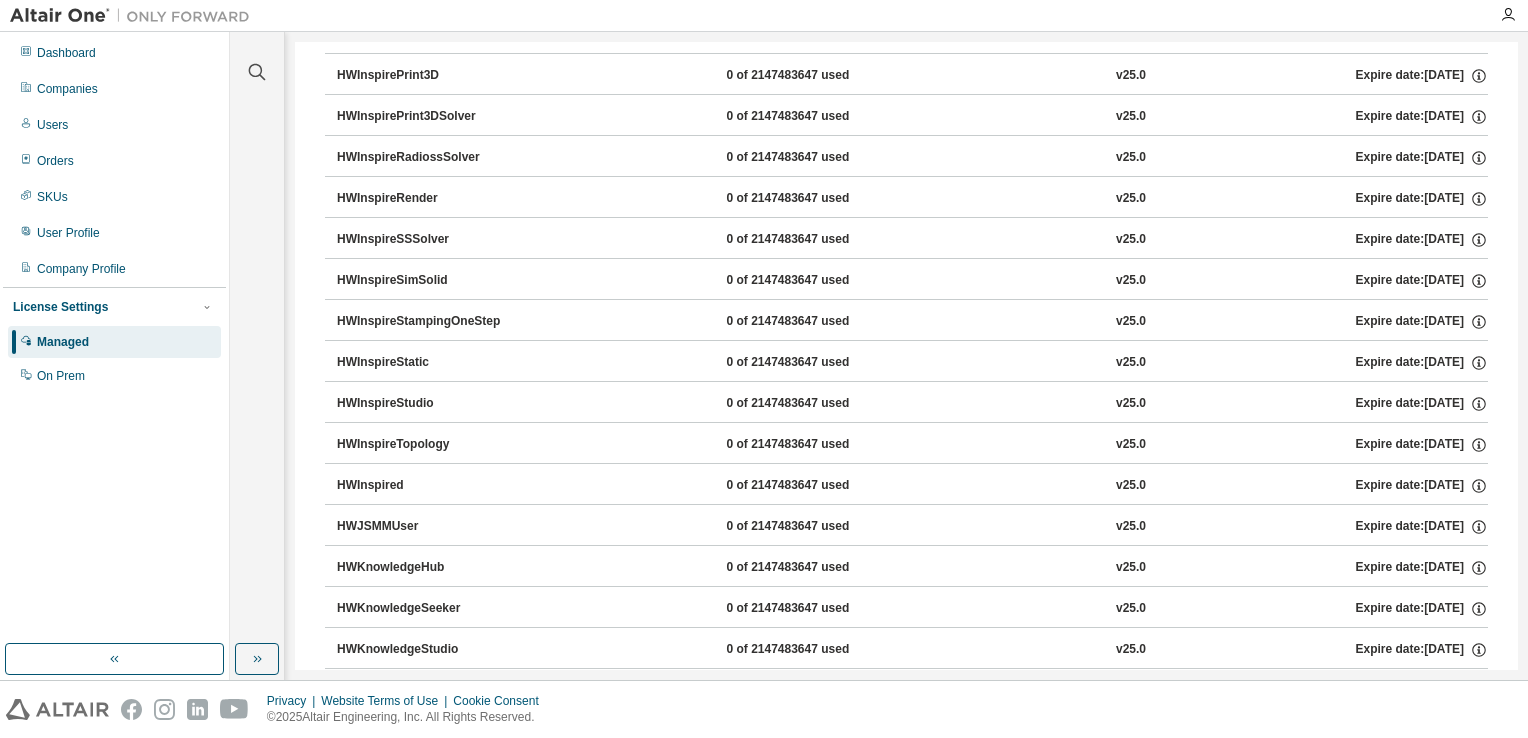 type 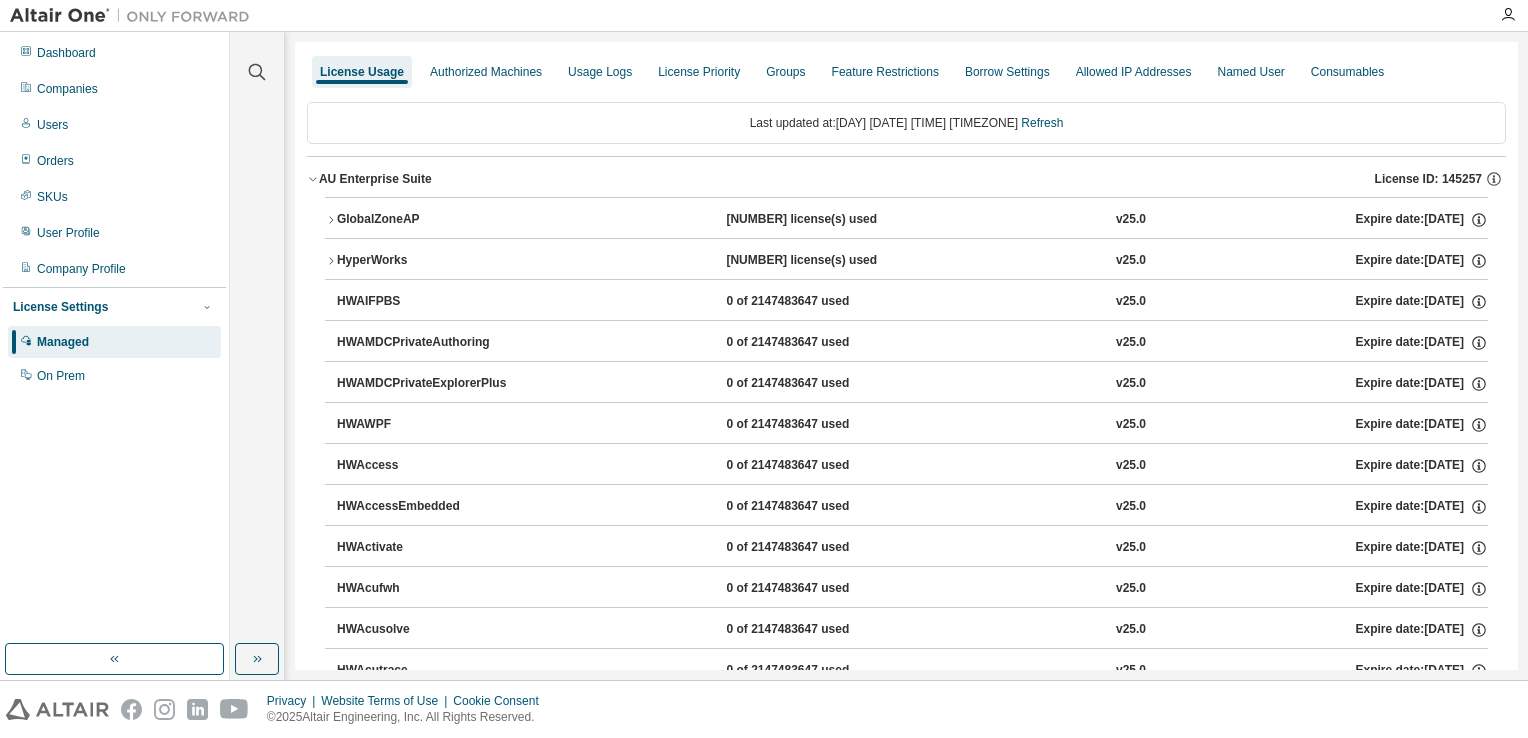 click on "HWAMDCPrivateExplorerPlus" at bounding box center (427, 384) 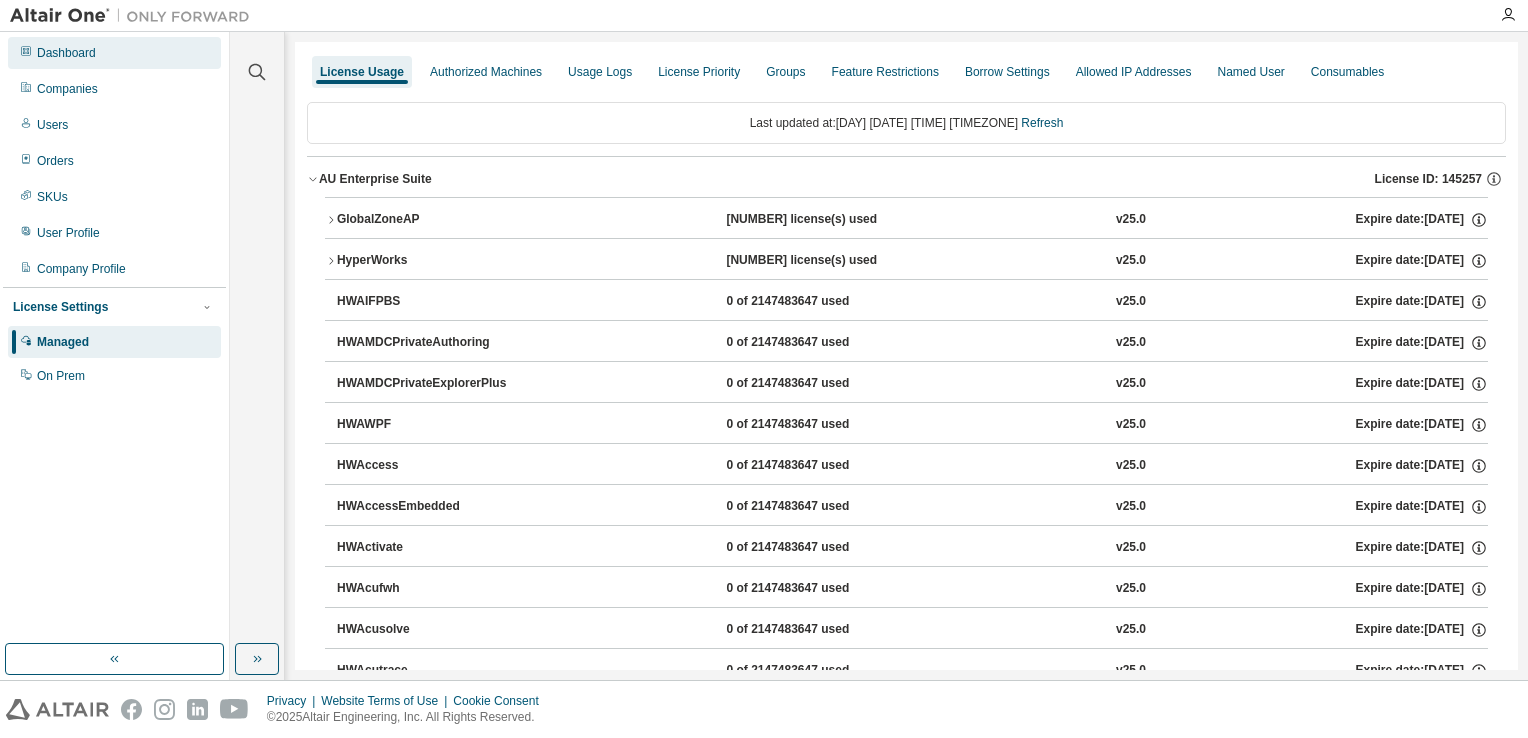 click on "Dashboard" at bounding box center (114, 53) 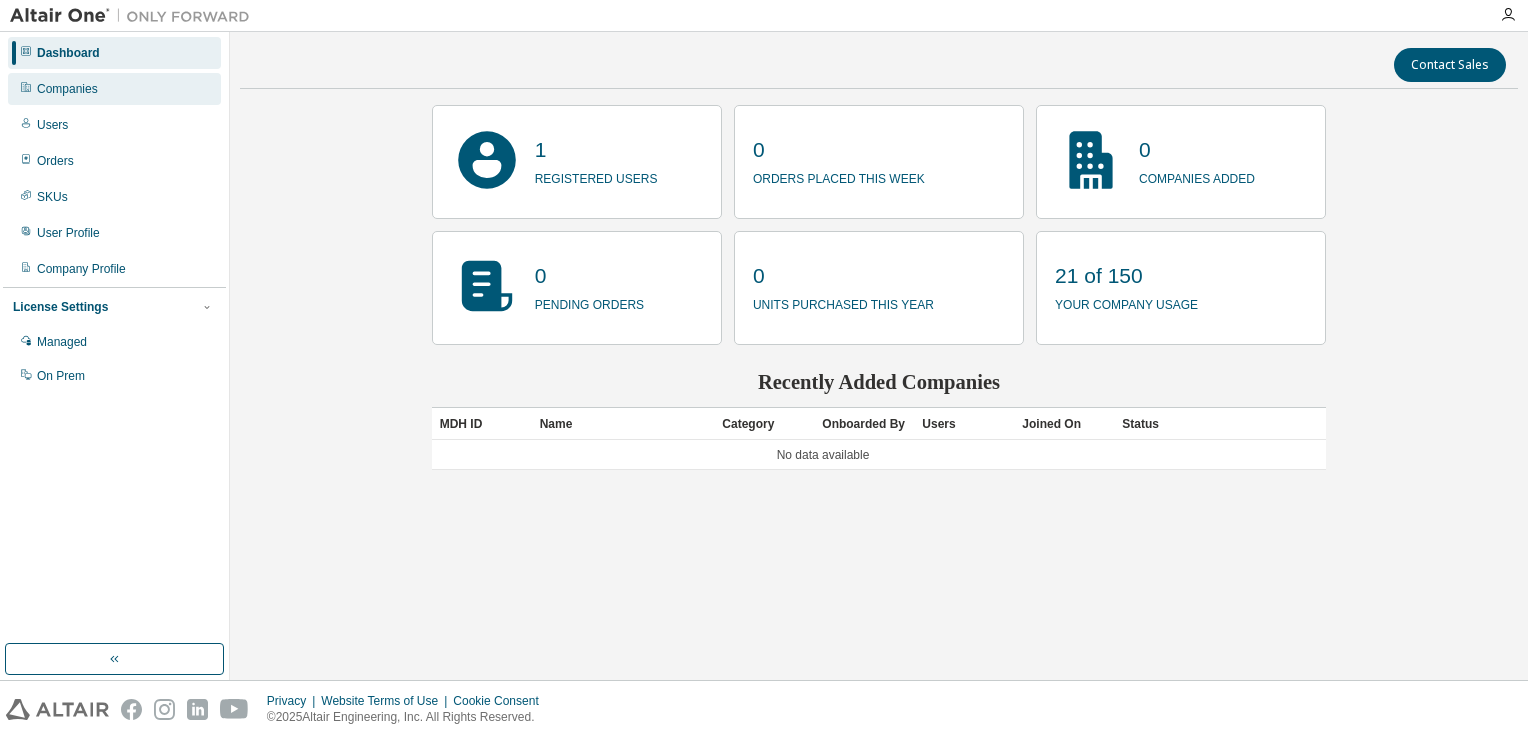 click on "Companies" at bounding box center [114, 89] 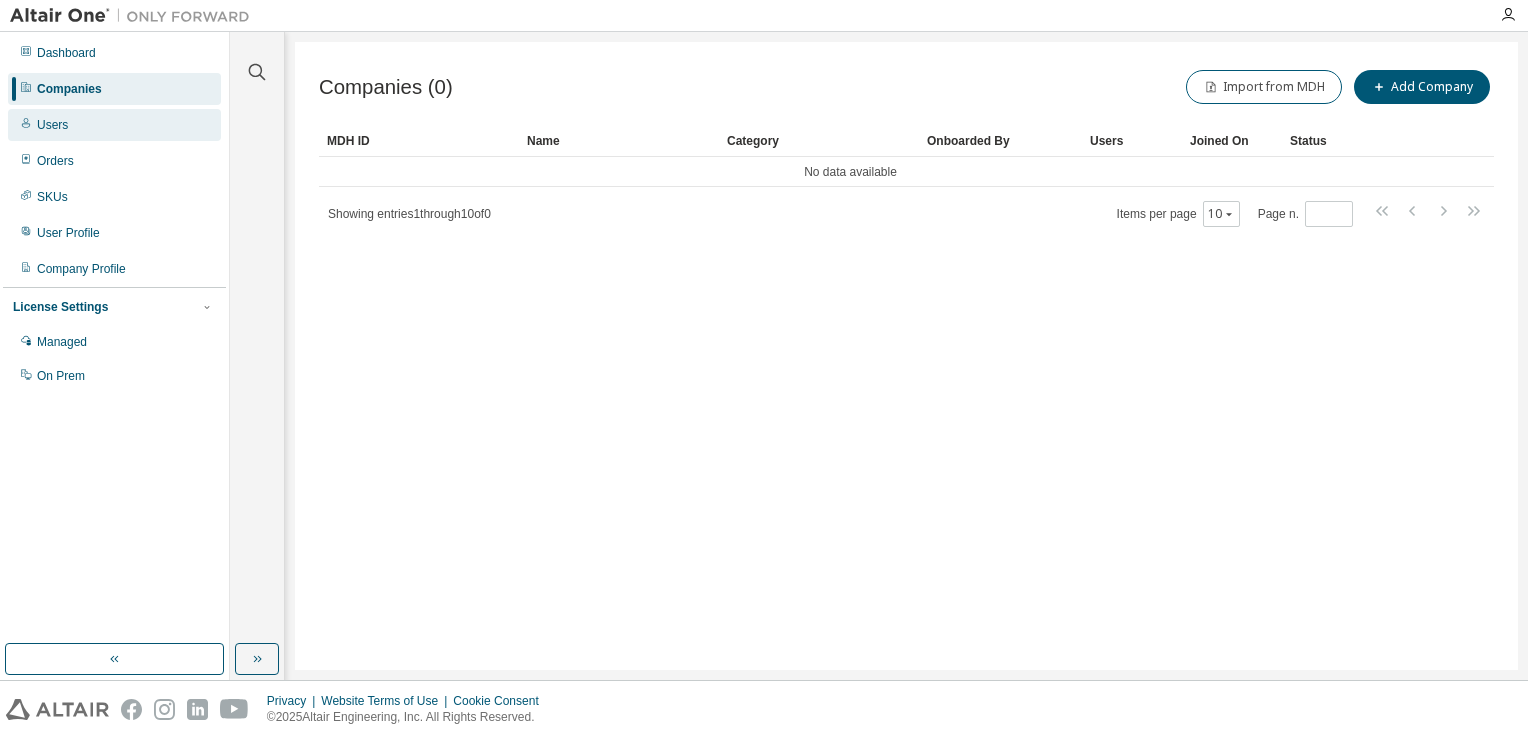 click on "Users" at bounding box center (114, 125) 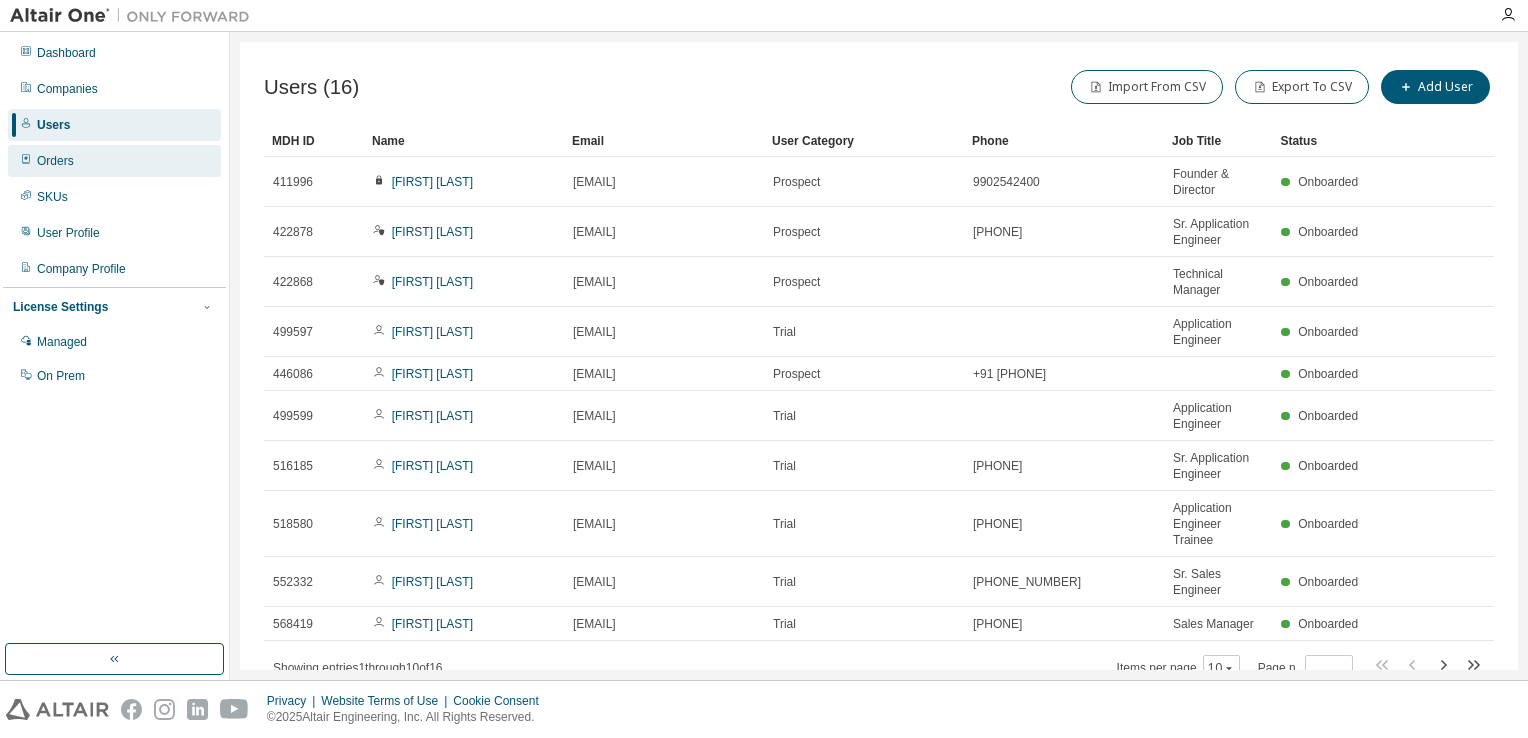 click on "Orders" at bounding box center (55, 161) 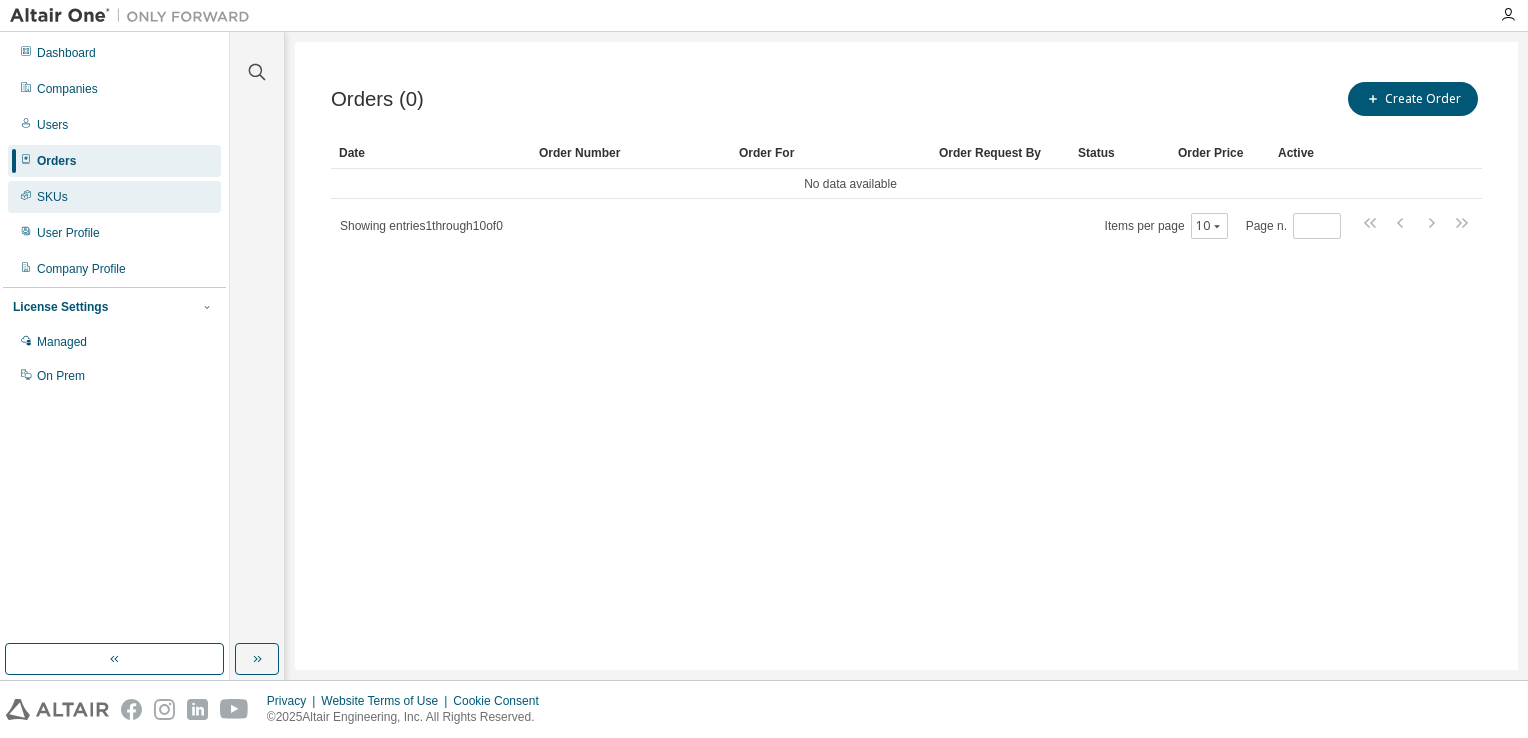 click on "SKUs" at bounding box center [52, 197] 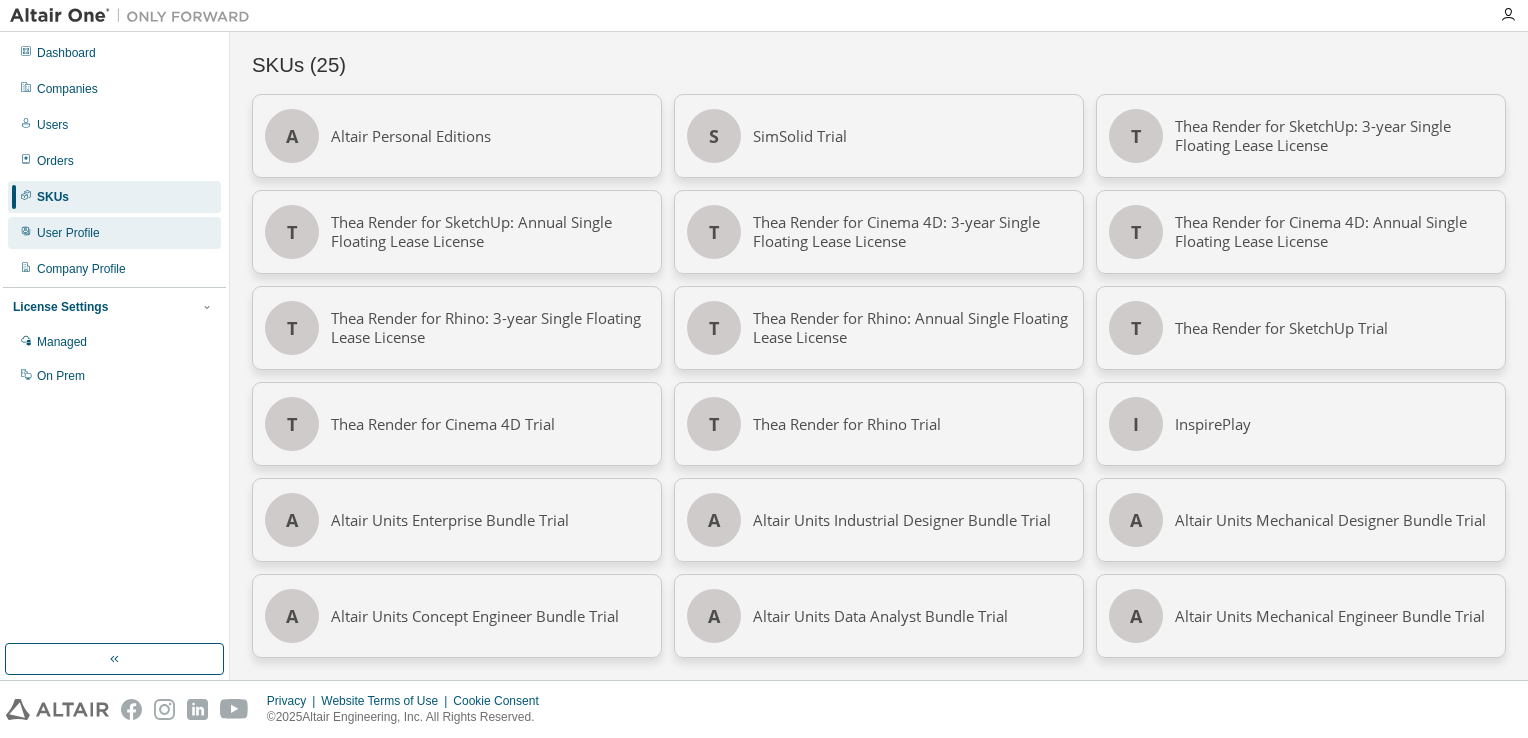click on "User Profile" at bounding box center [114, 233] 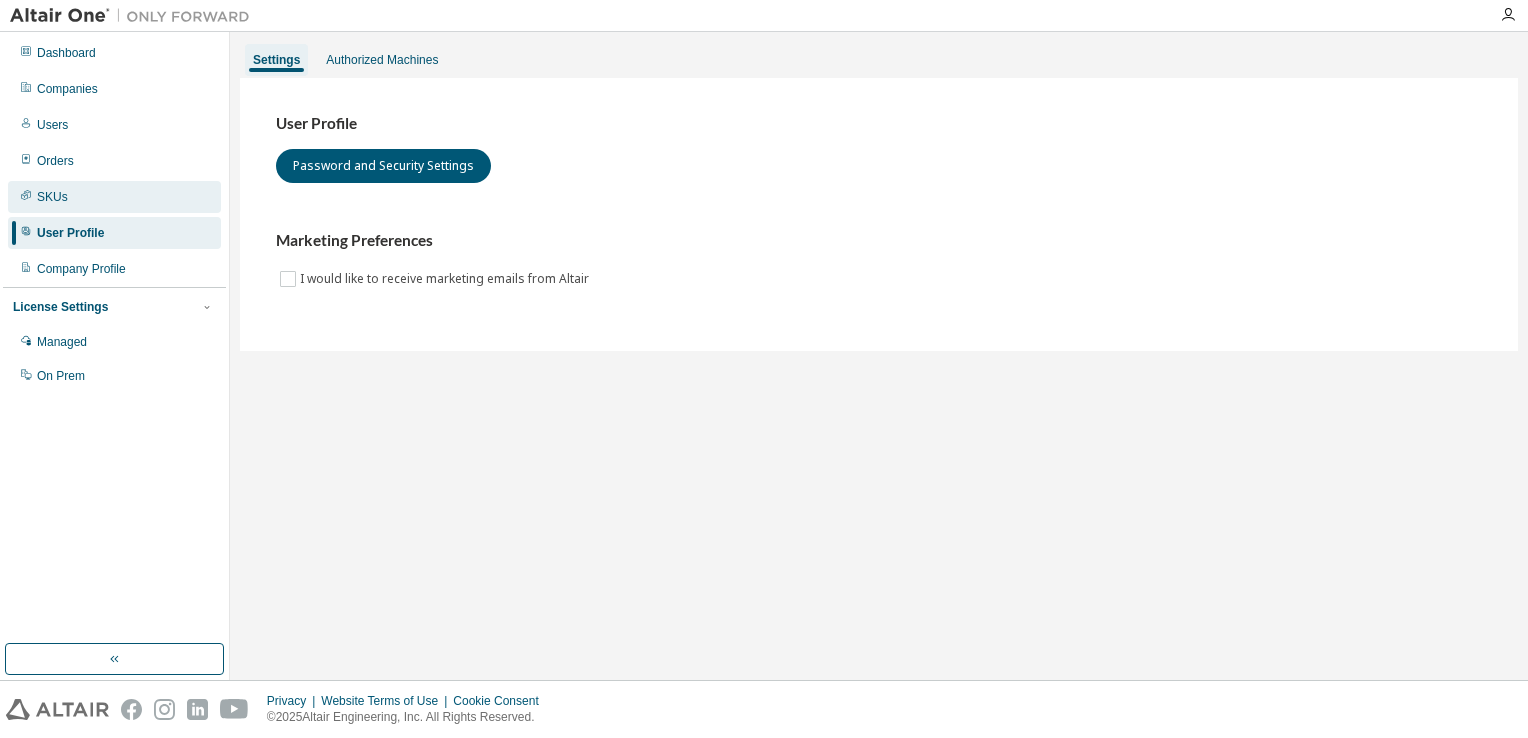 click on "SKUs" at bounding box center (114, 197) 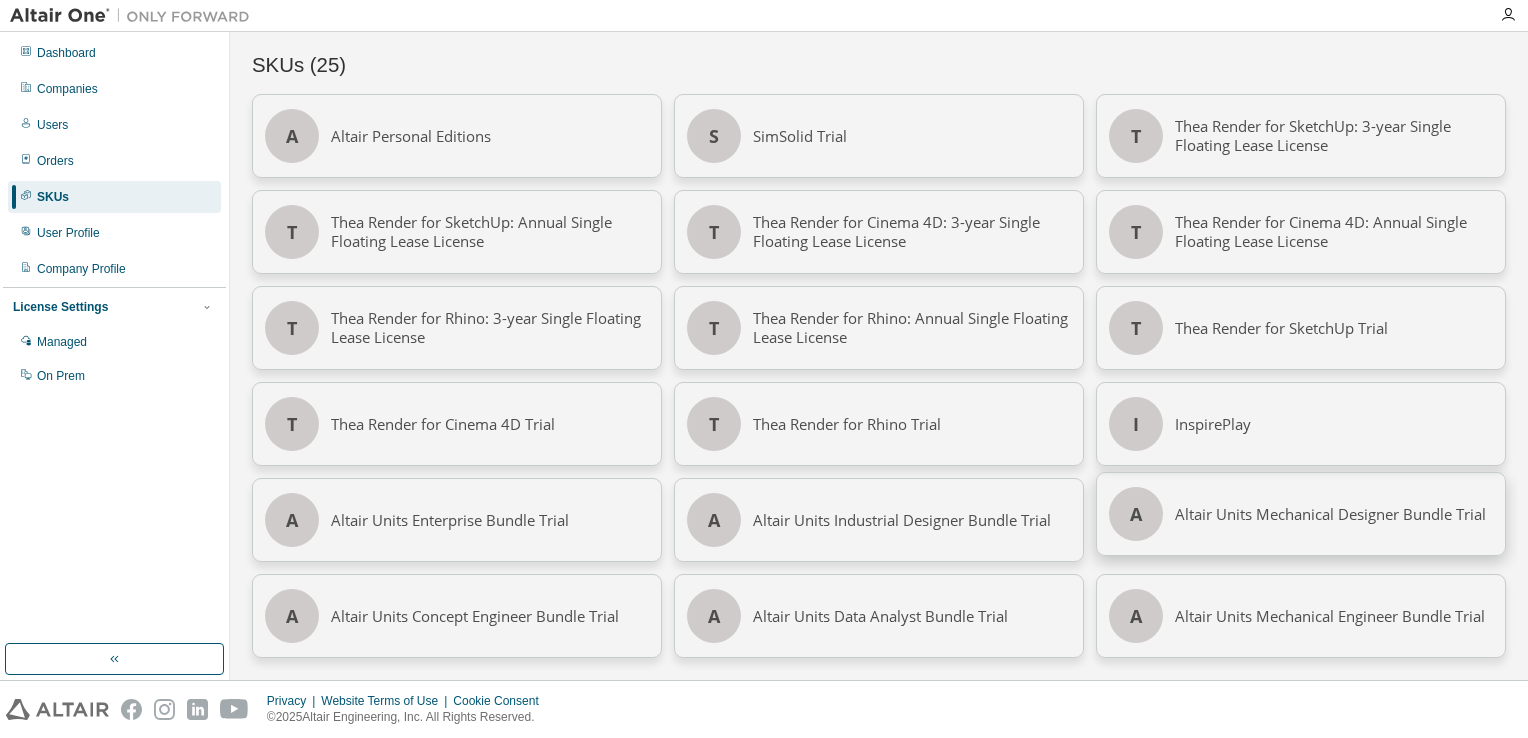 scroll, scrollTop: 291, scrollLeft: 0, axis: vertical 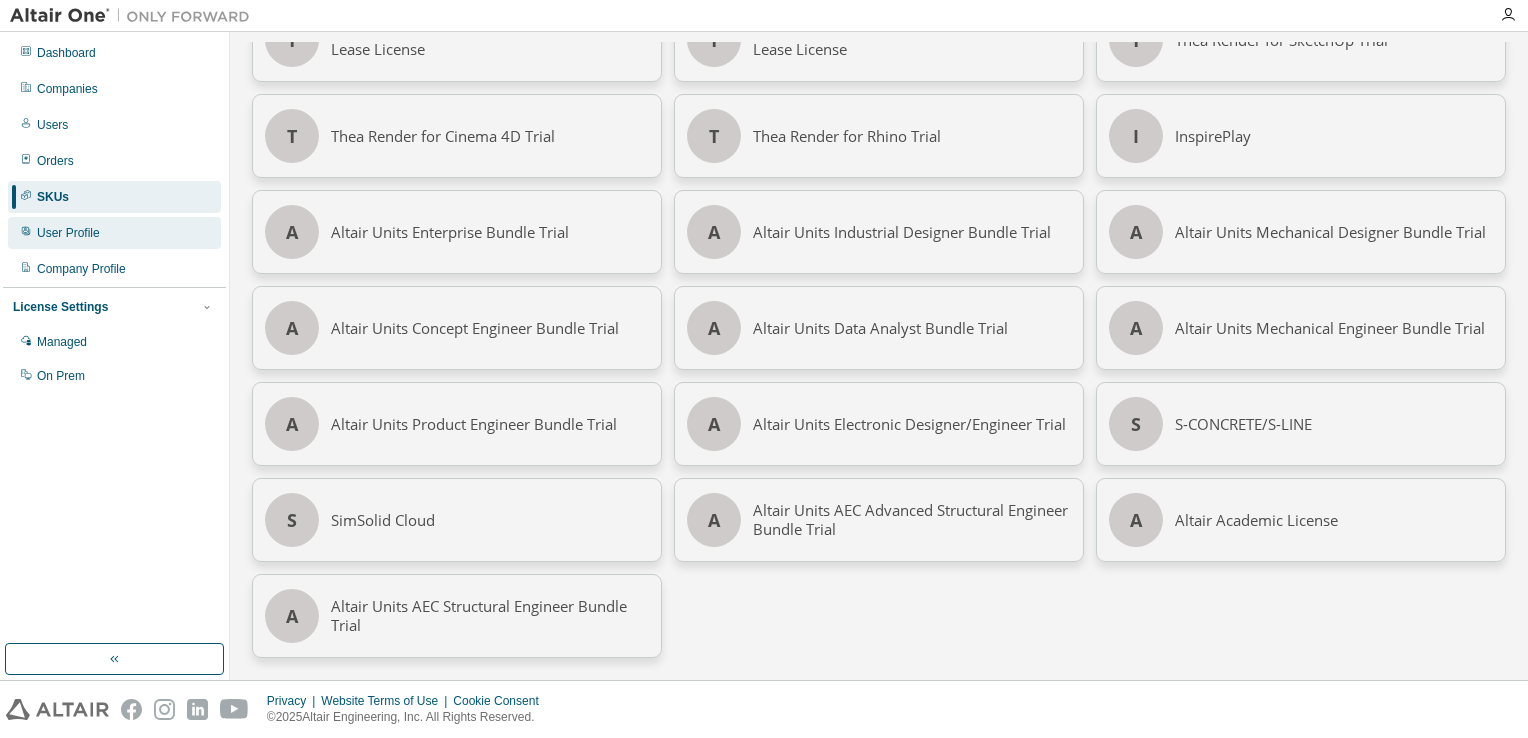 click on "User Profile" at bounding box center (114, 233) 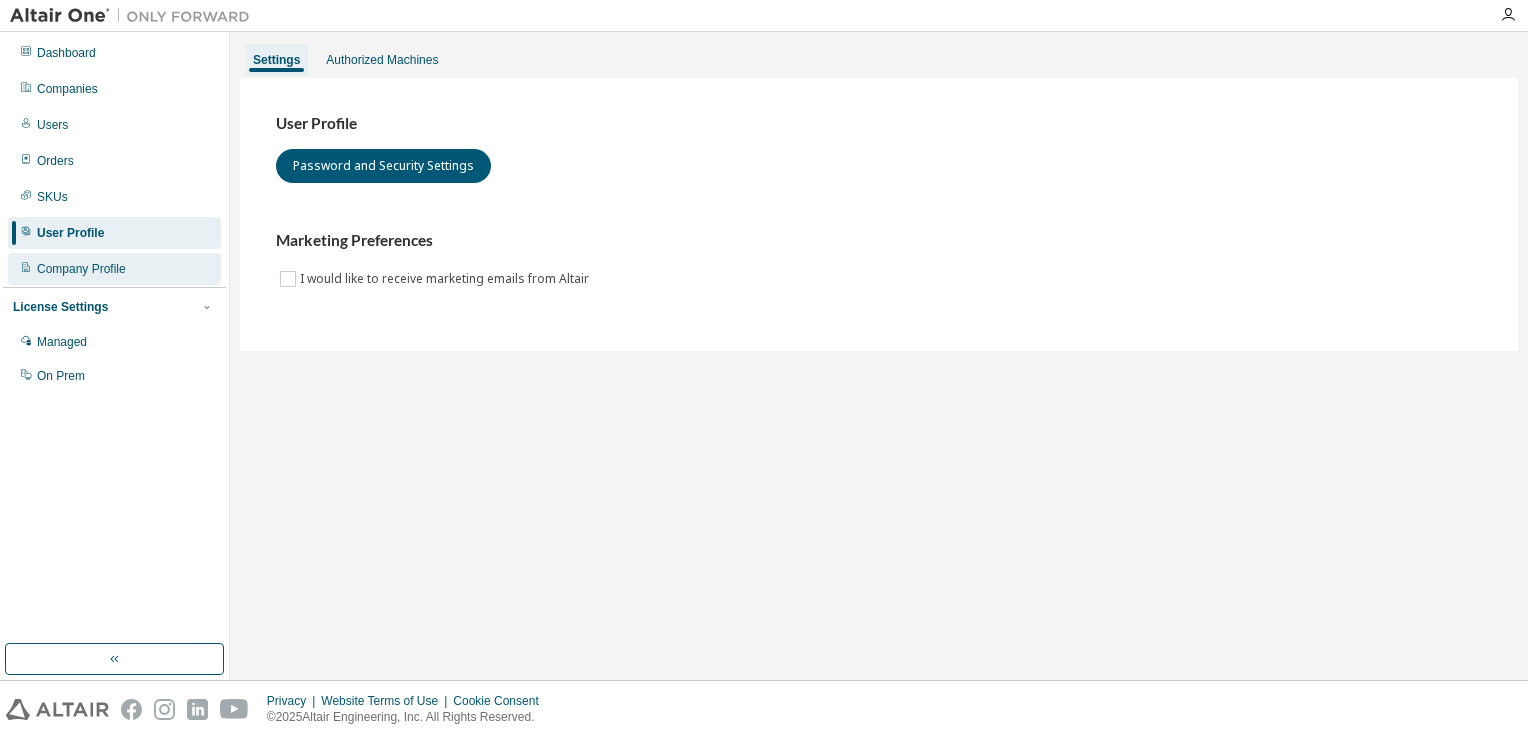 click on "Company Profile" at bounding box center [114, 269] 